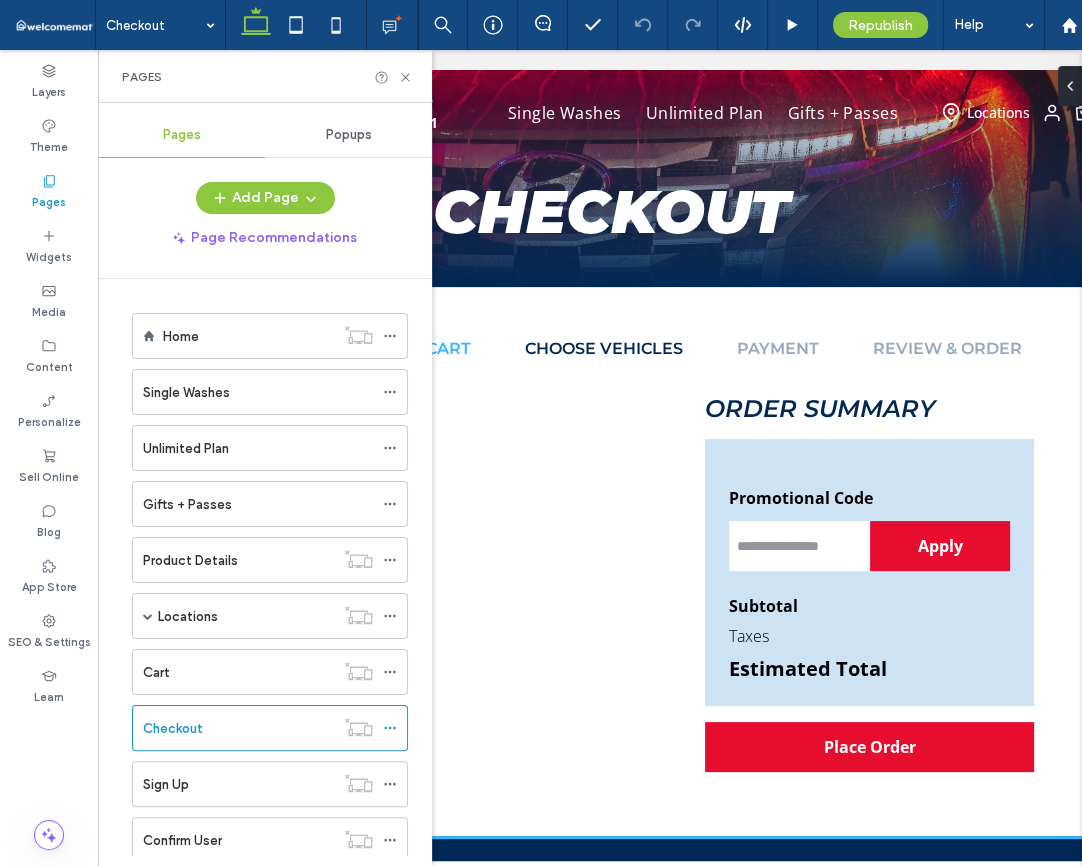 scroll, scrollTop: 0, scrollLeft: 0, axis: both 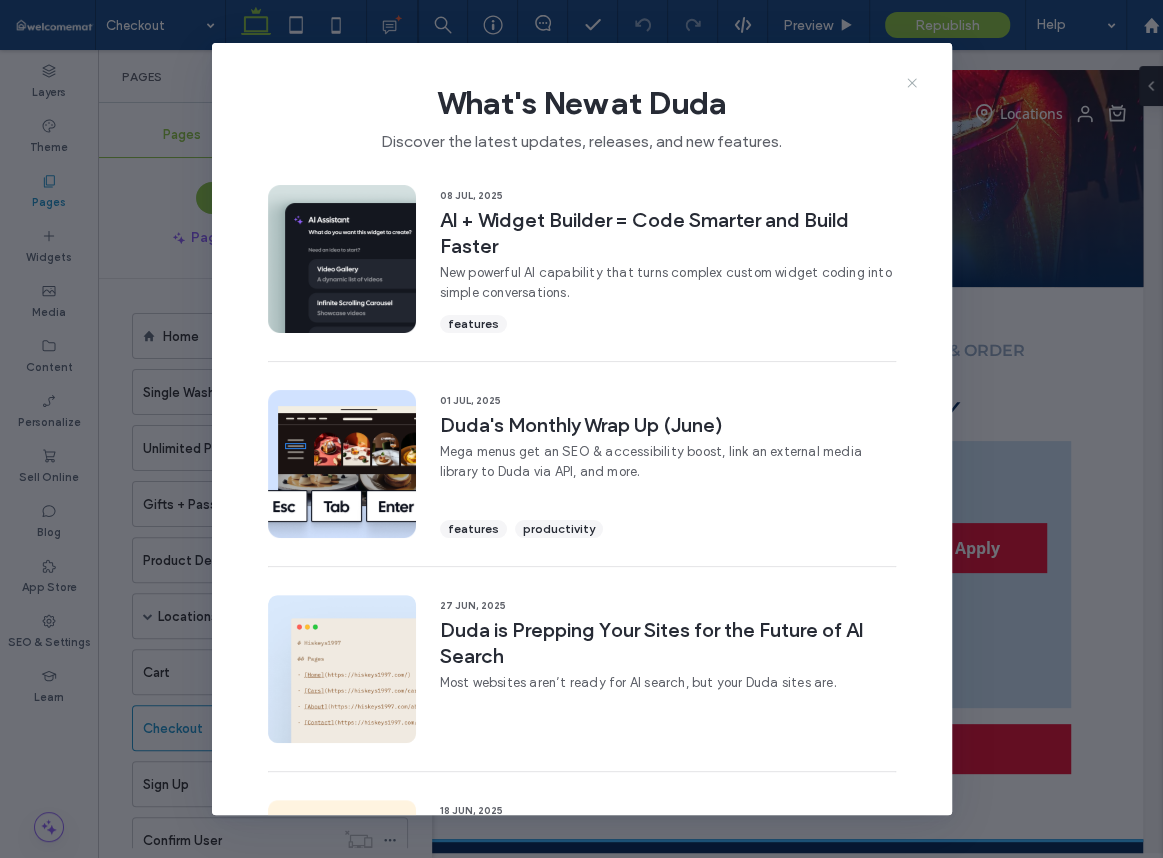 click 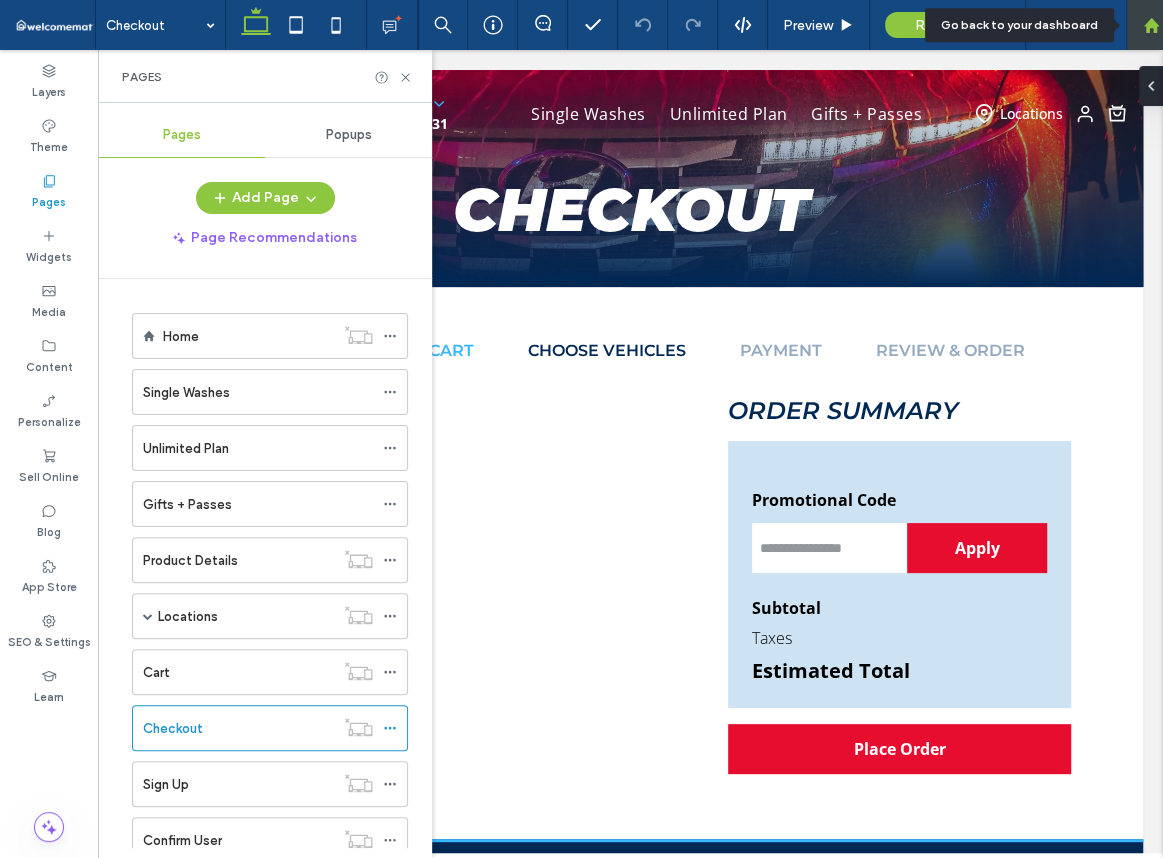 click at bounding box center [1151, 25] 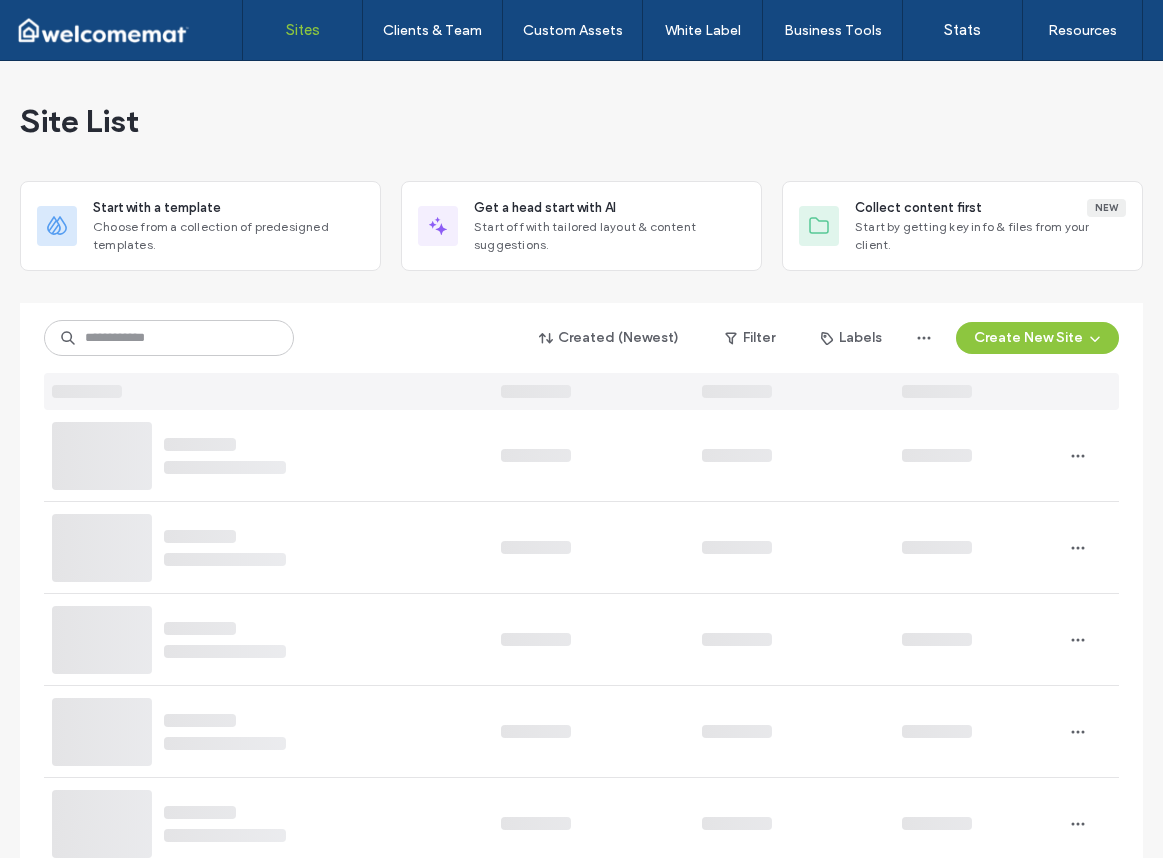 scroll, scrollTop: 0, scrollLeft: 0, axis: both 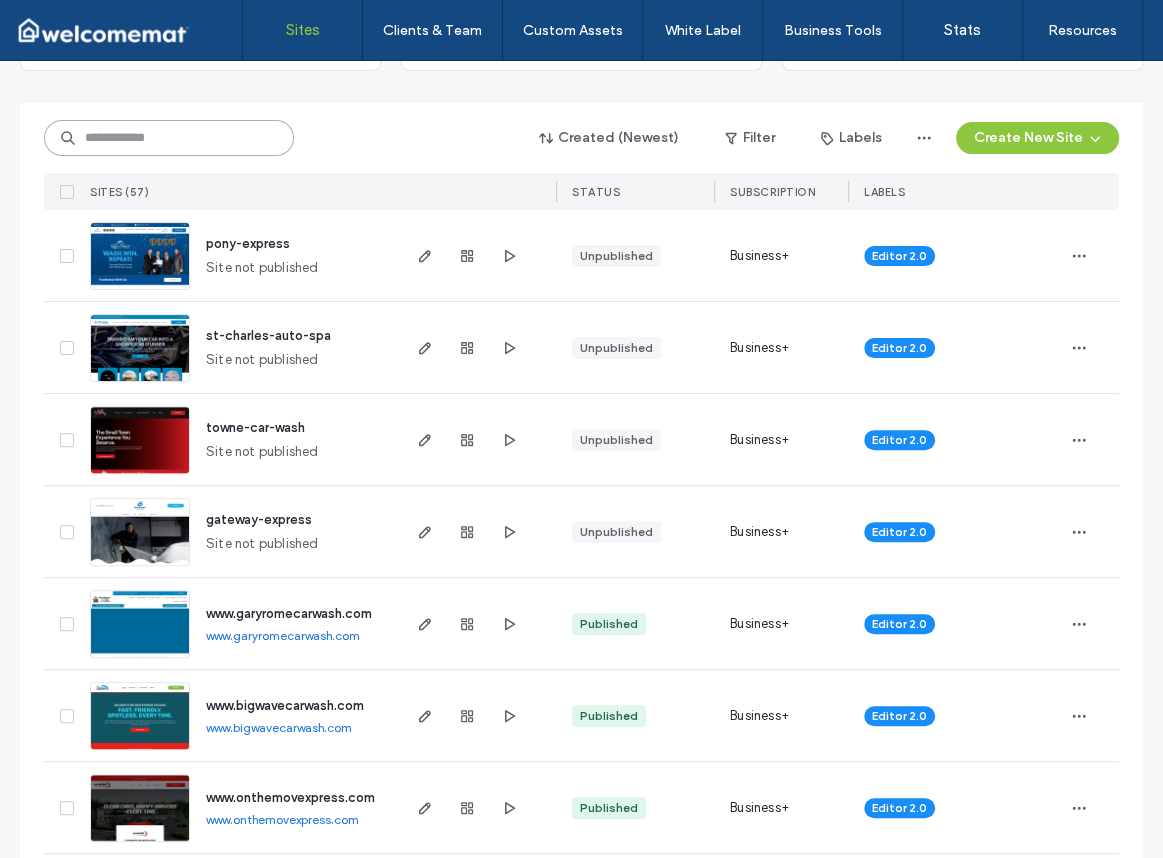 click at bounding box center (169, 138) 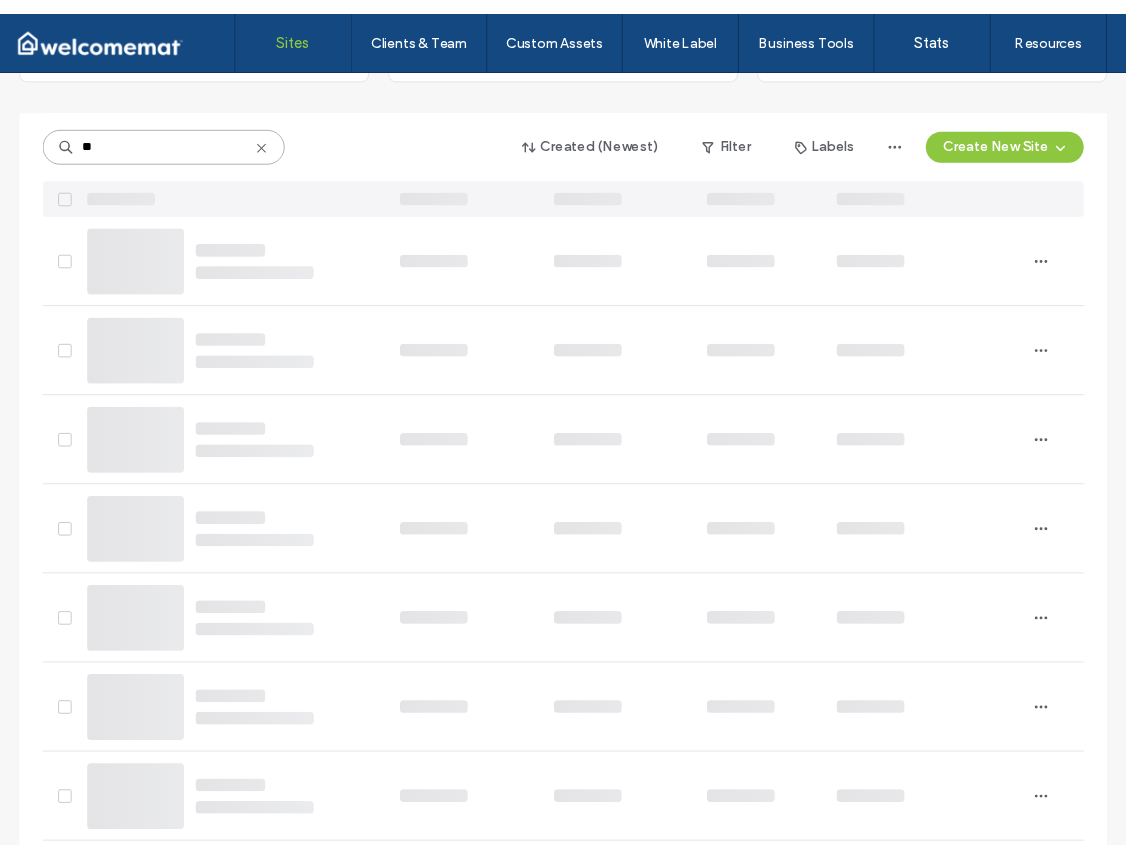 scroll, scrollTop: 0, scrollLeft: 0, axis: both 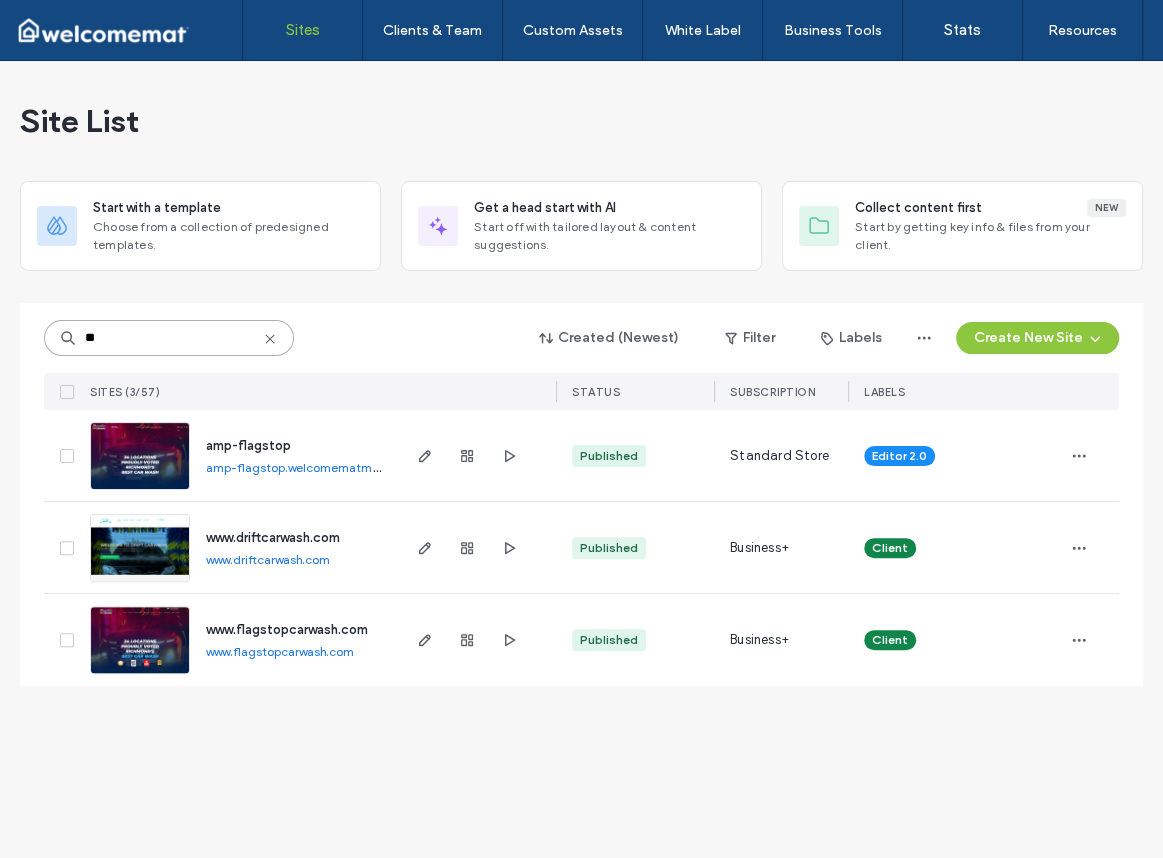 type on "**" 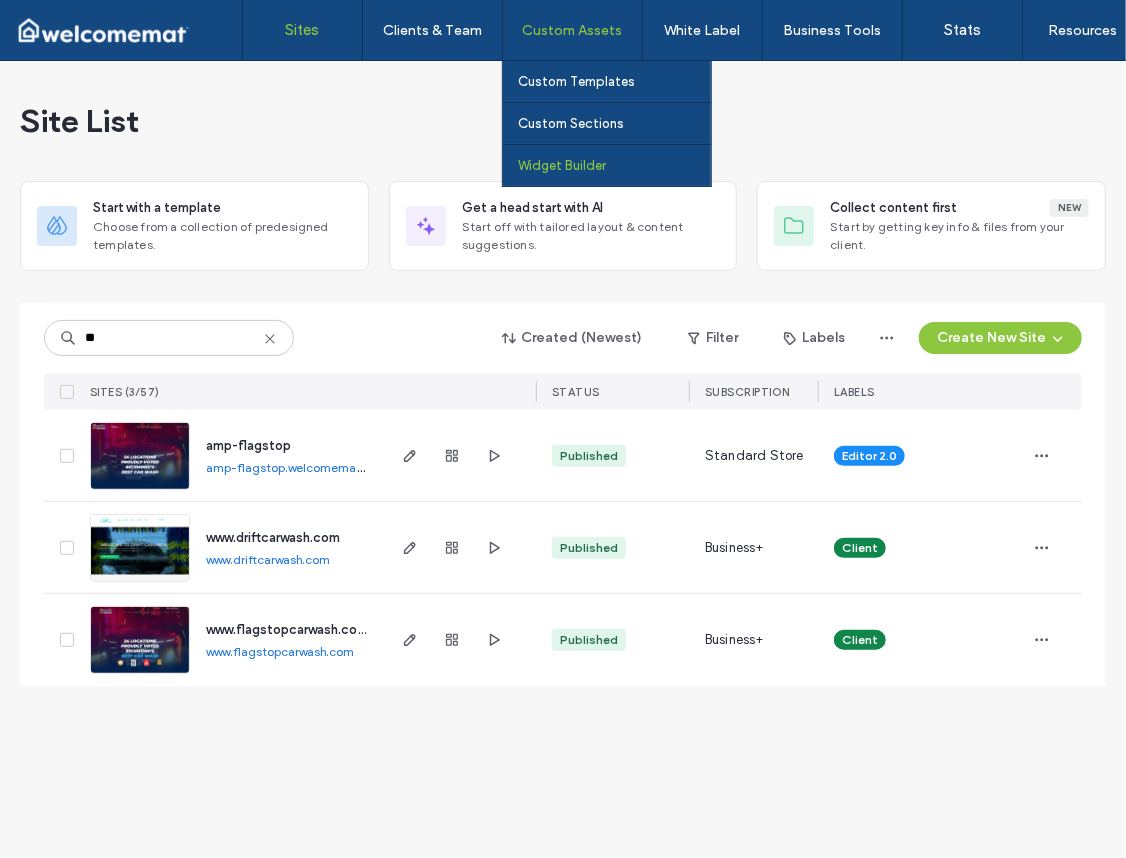 click on "Widget Builder" at bounding box center (562, 165) 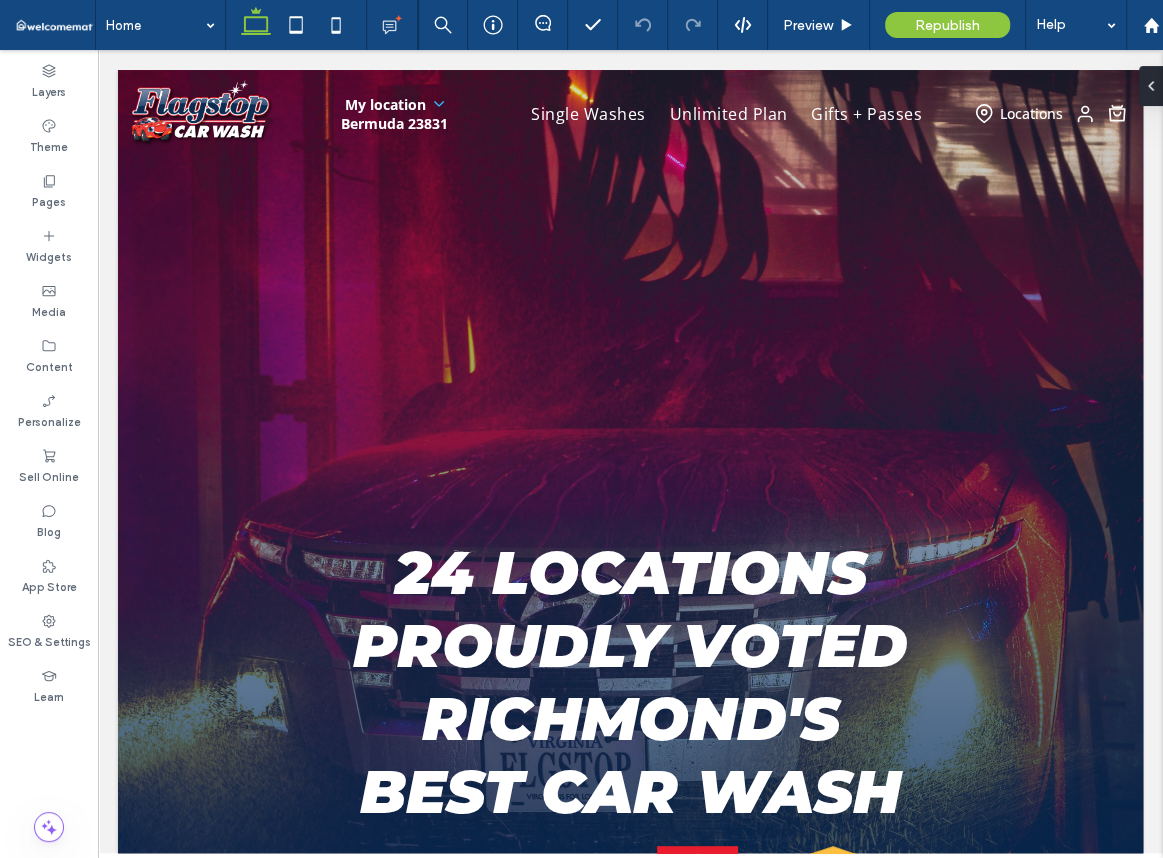 scroll, scrollTop: 0, scrollLeft: 0, axis: both 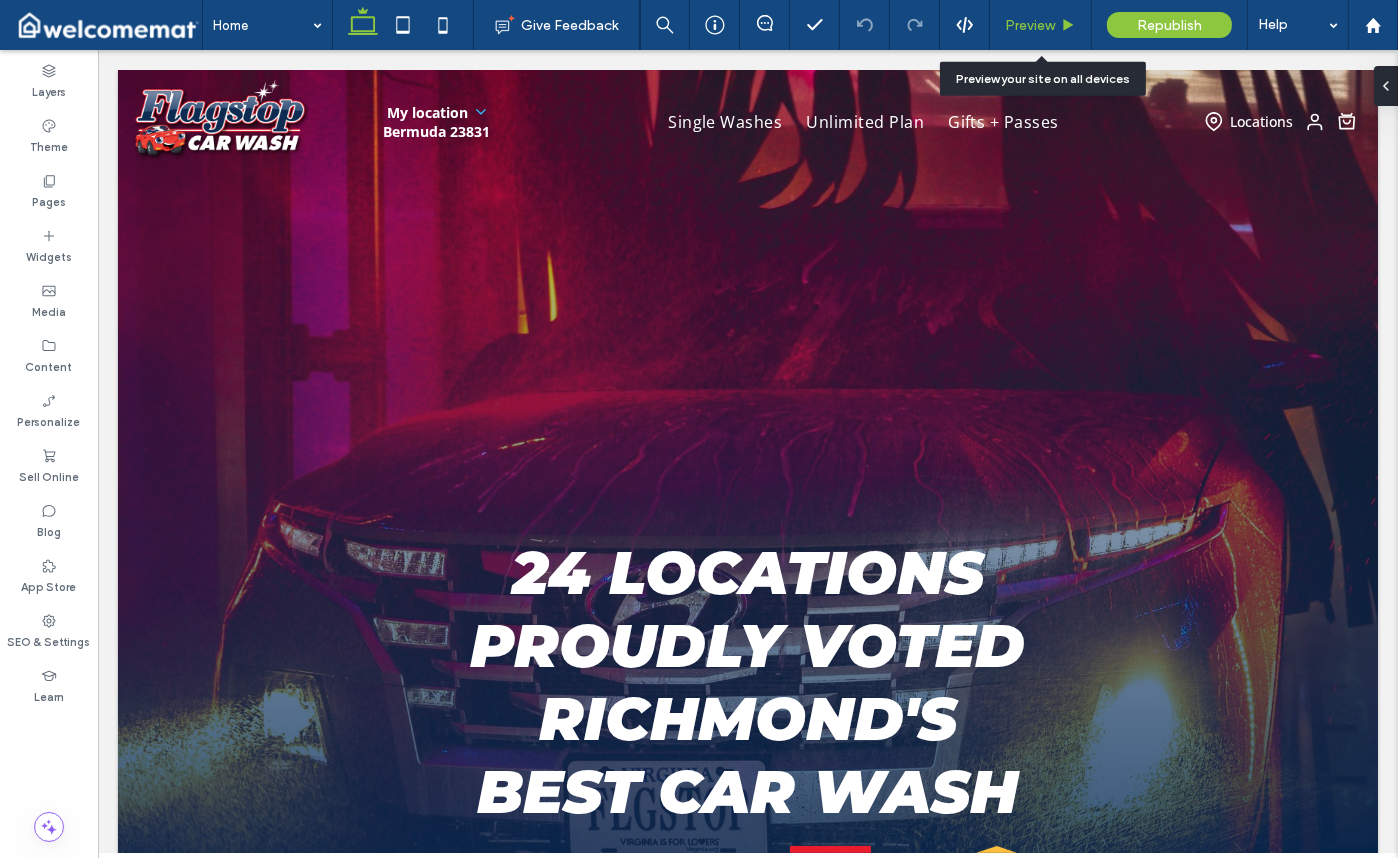 click on "Preview" at bounding box center [1041, 25] 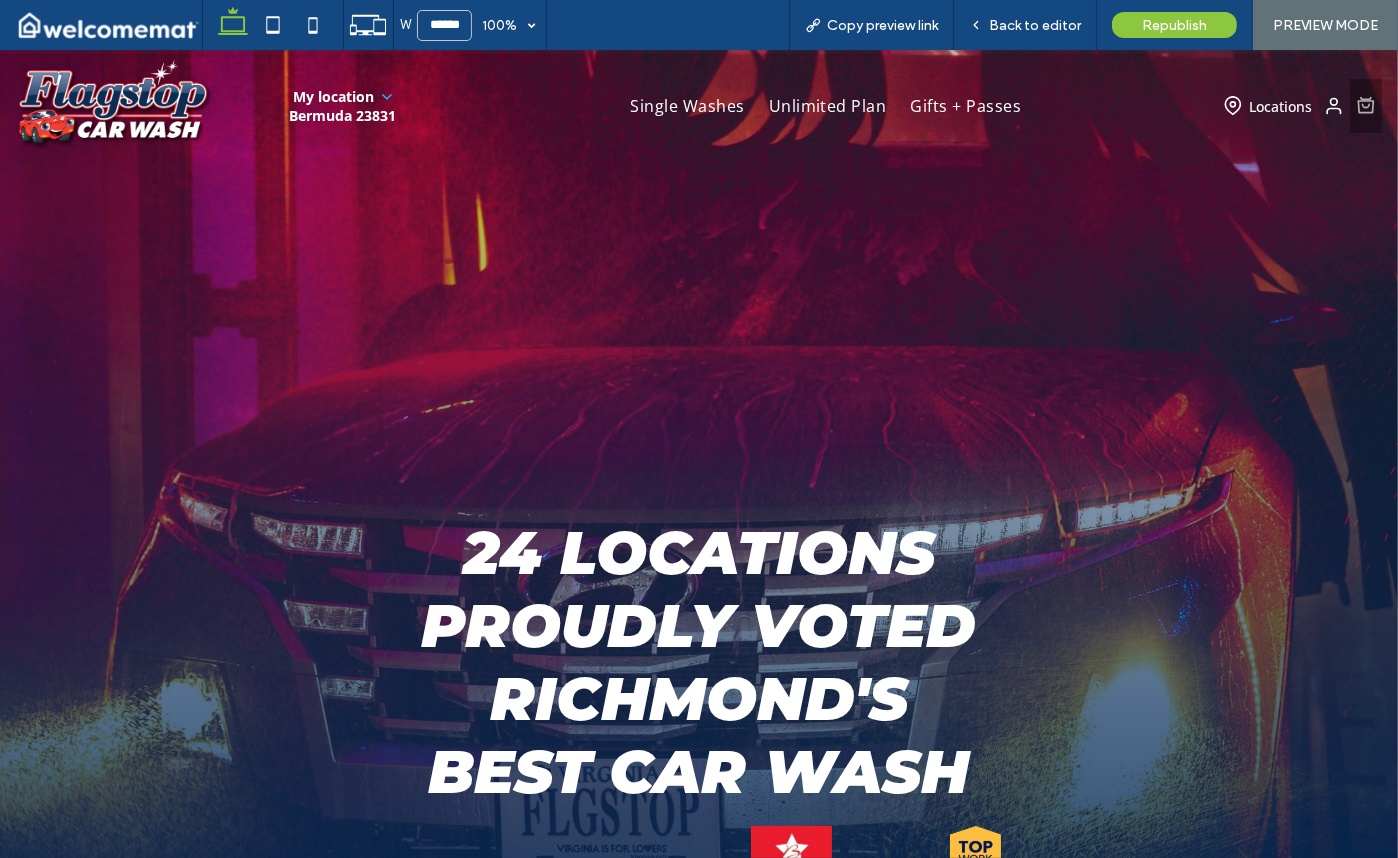 click 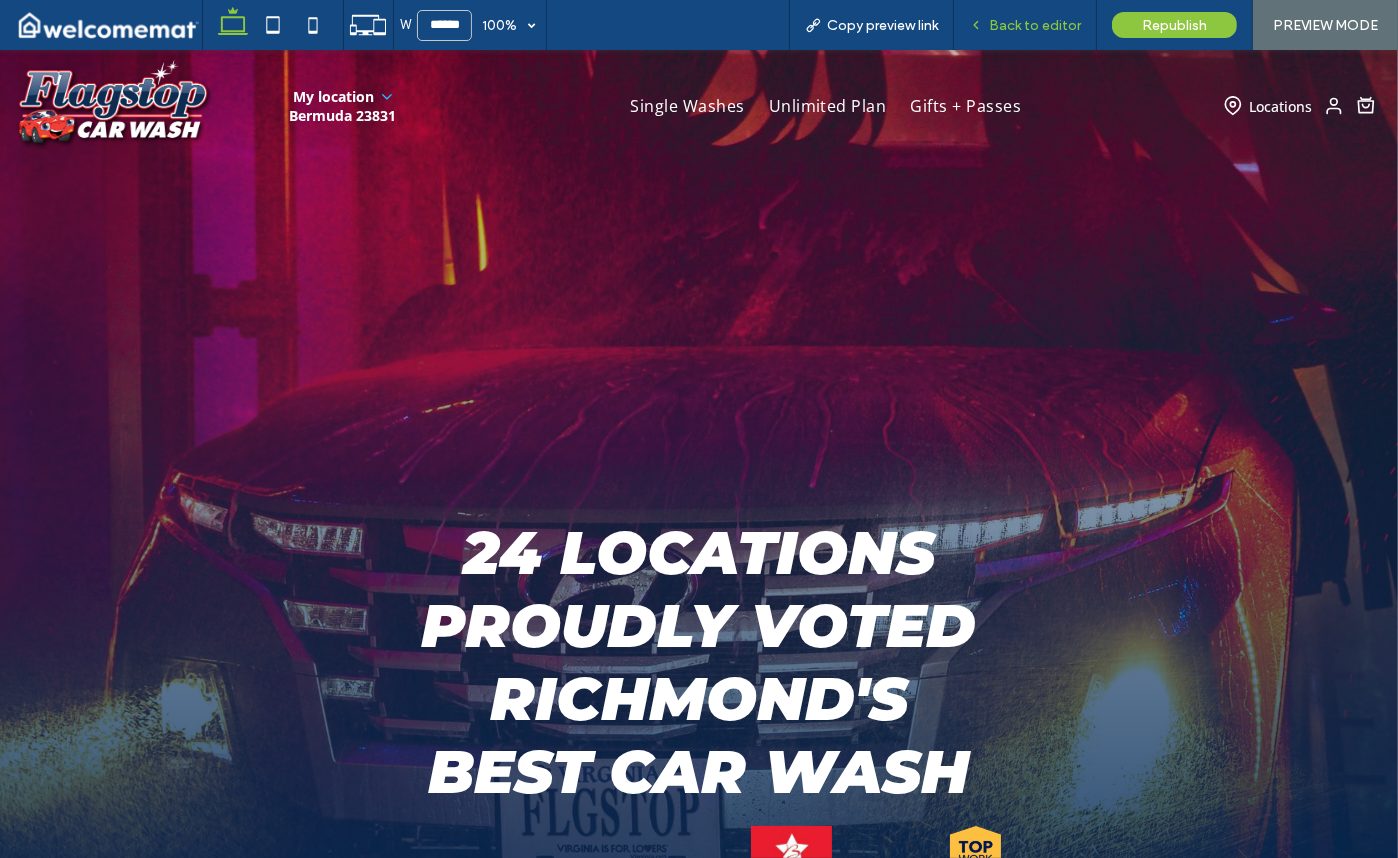 click on "Back to editor" at bounding box center (1035, 25) 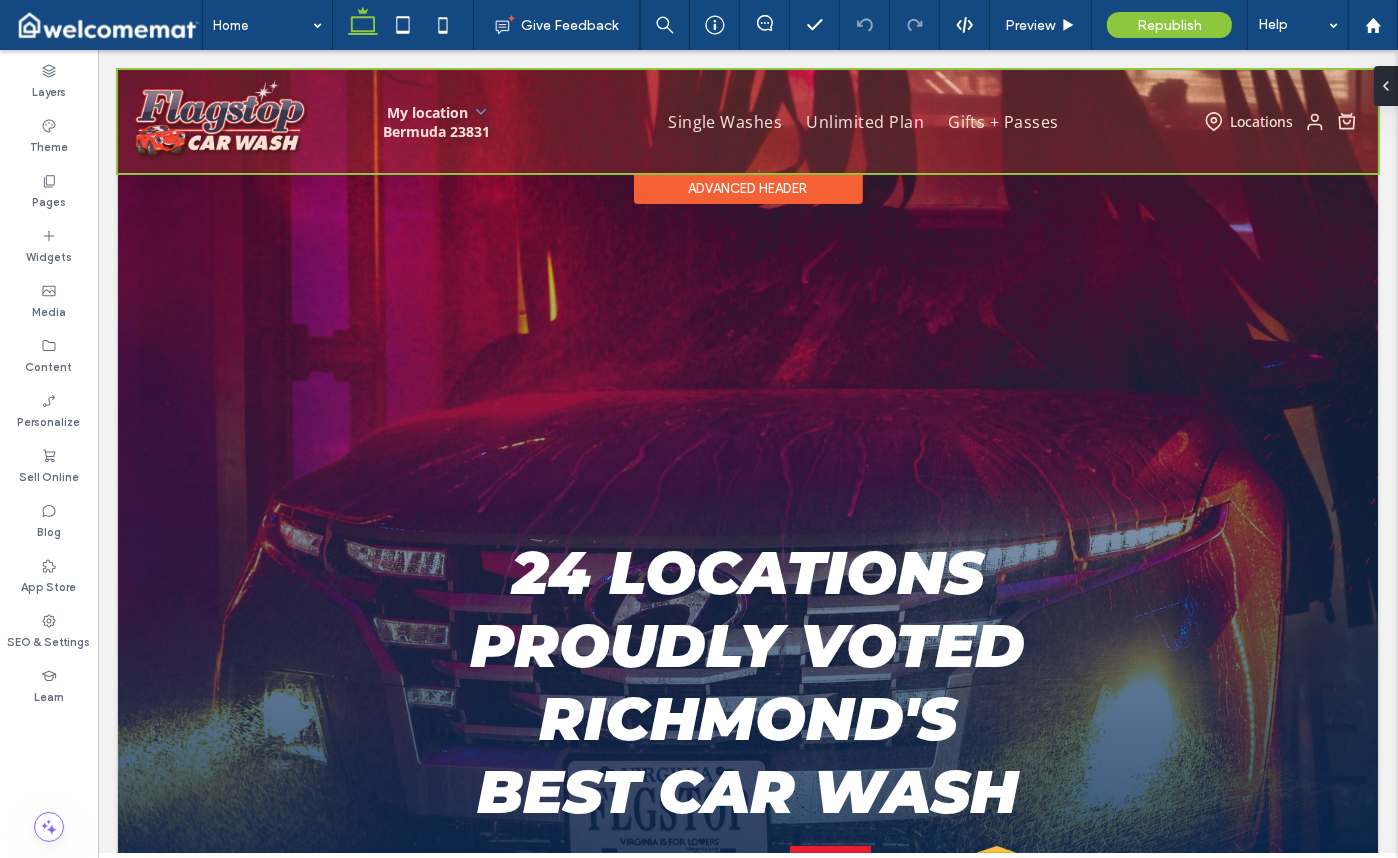 click at bounding box center [747, 121] 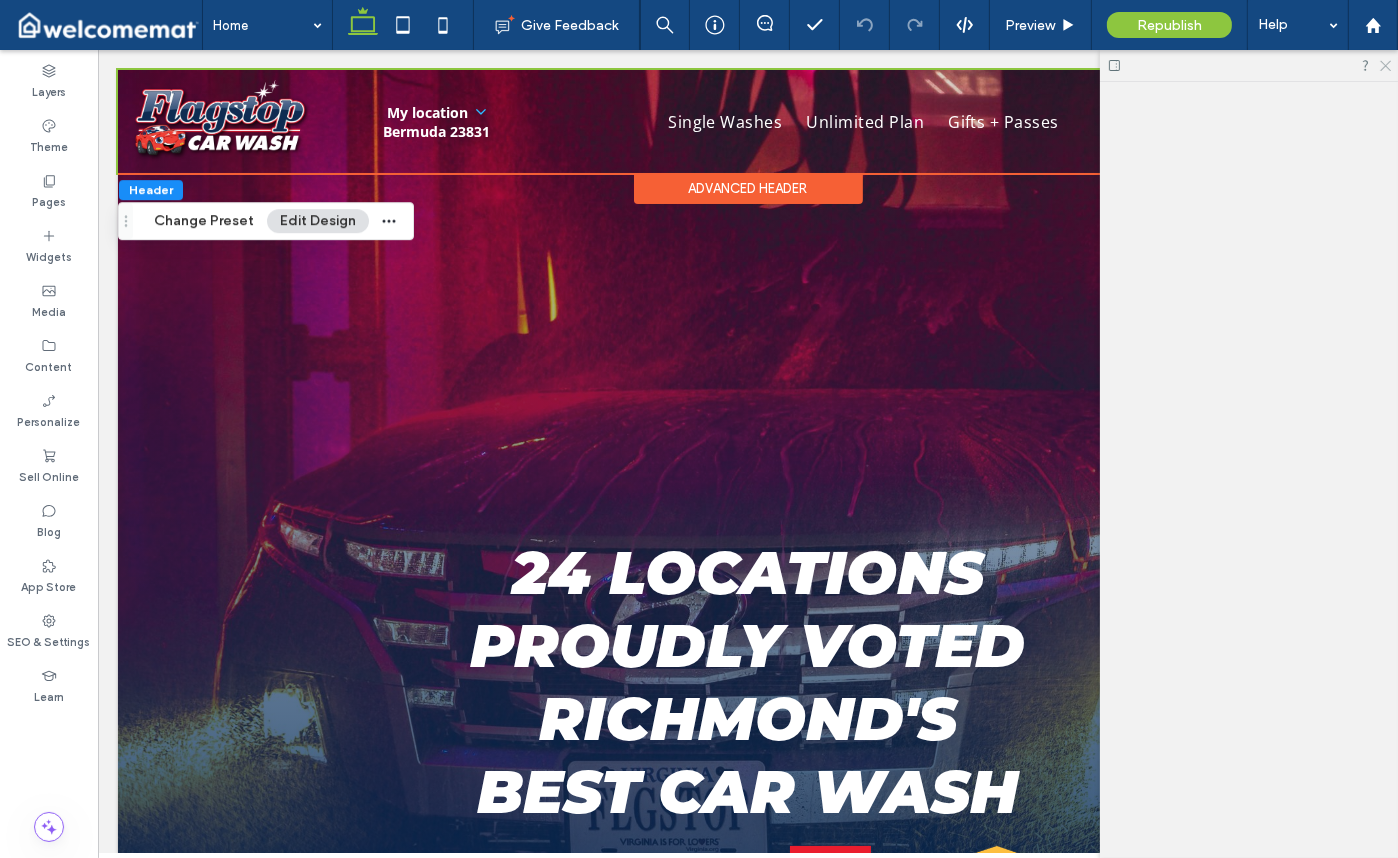click 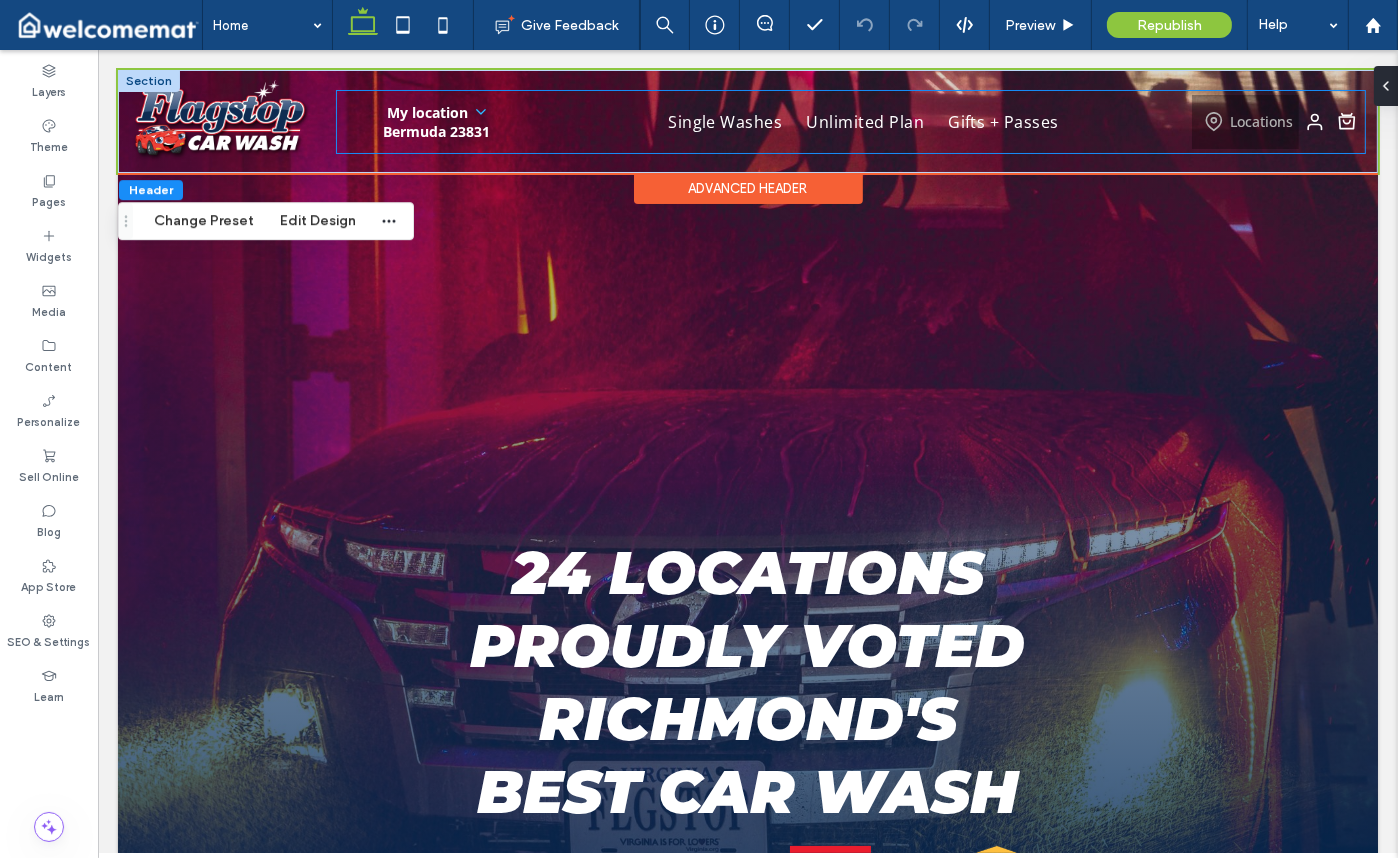 click on "Locations" at bounding box center (1244, 122) 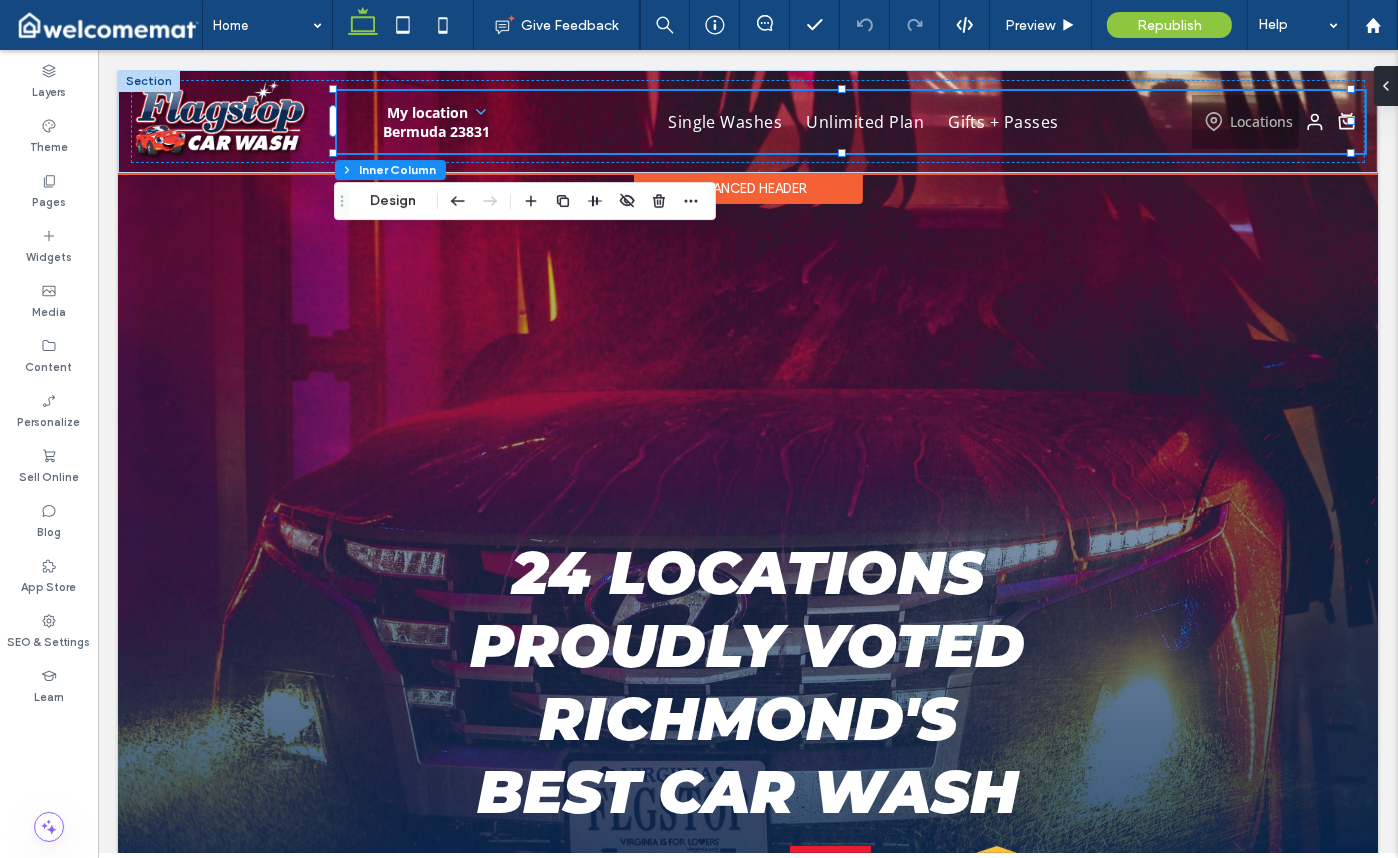 click on "Locations" at bounding box center [1244, 122] 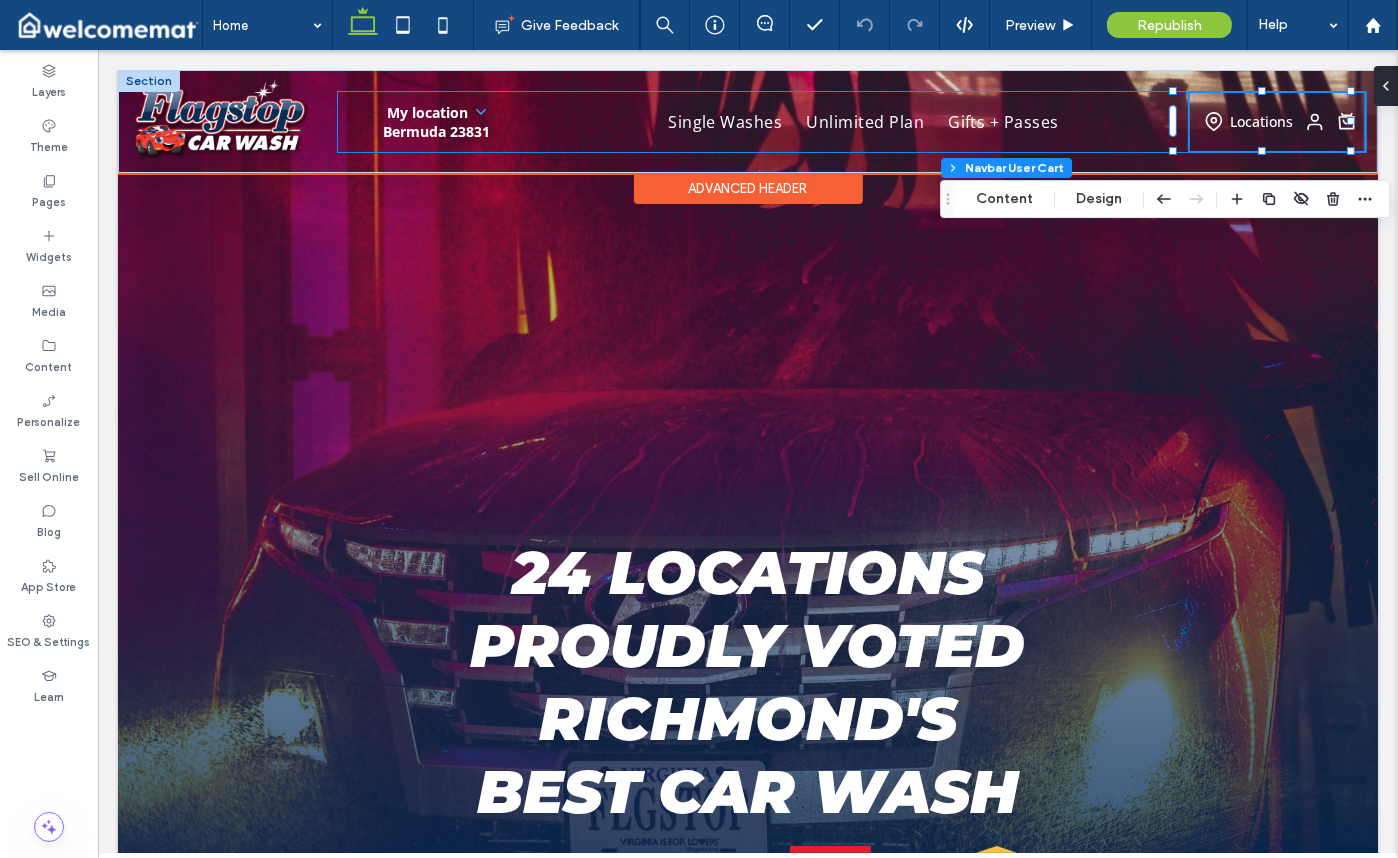 click on "My location
Bermuda [POSTAL_CODE]
Bermuda
[NUMBER] [STREET]
[CITY] , [STATE] [POSTAL_CODE]
[PHONE]
8am - 7pm
View Location Details
Veencar
[NUMBER] [STREET]
[CITY], [STATE] [POSTAL_CODE]
[PHONE]
Open 24 Hours
View Location Details
Make This My Location
[STREET]
[NUMBER] [STREET]
[CITY], [STATE] [POSTAL_CODE]
[PHONE]
Open 24 Hours
View Location Details" at bounding box center (850, 122) 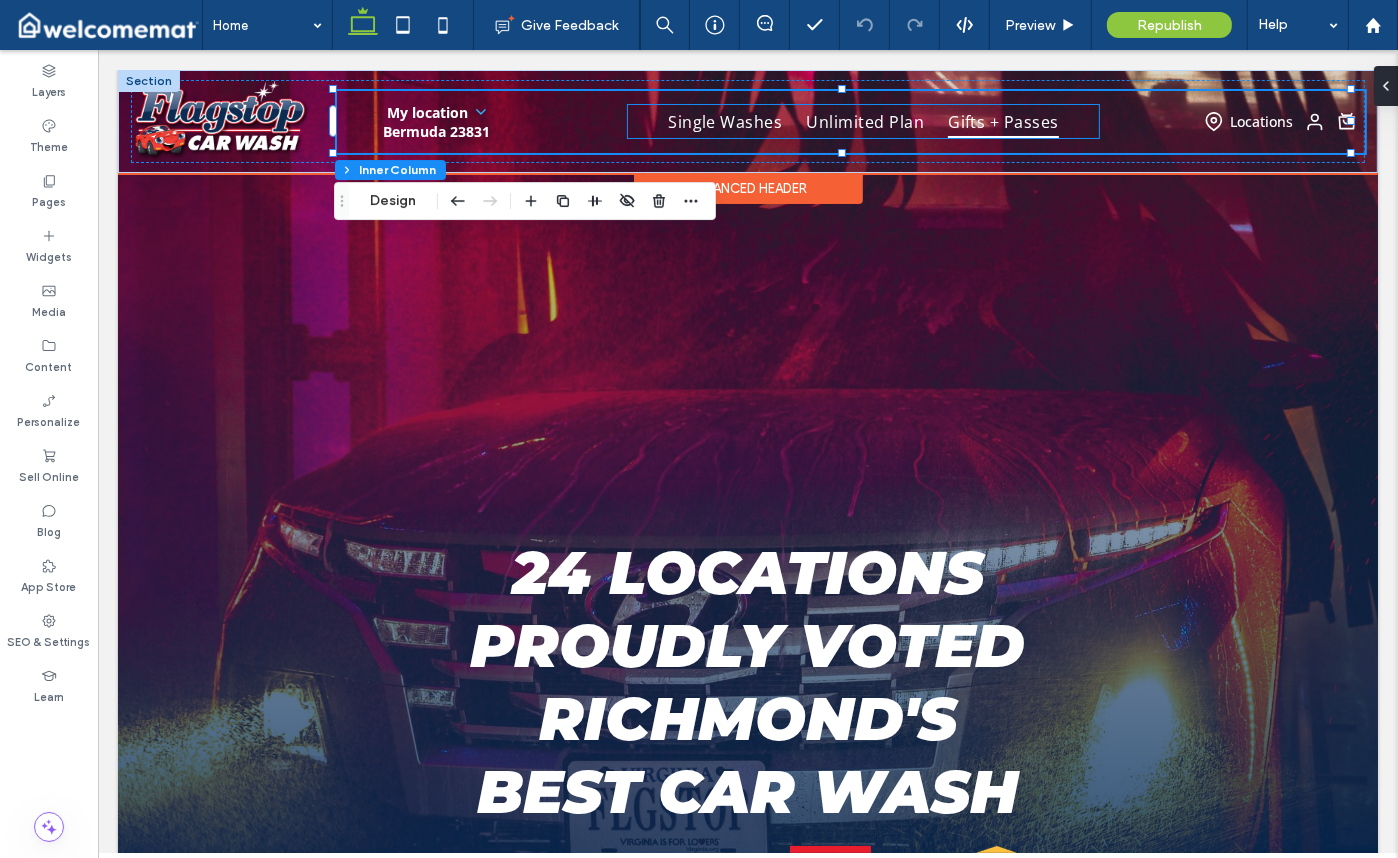 click on "Gifts + Passes" at bounding box center [1002, 121] 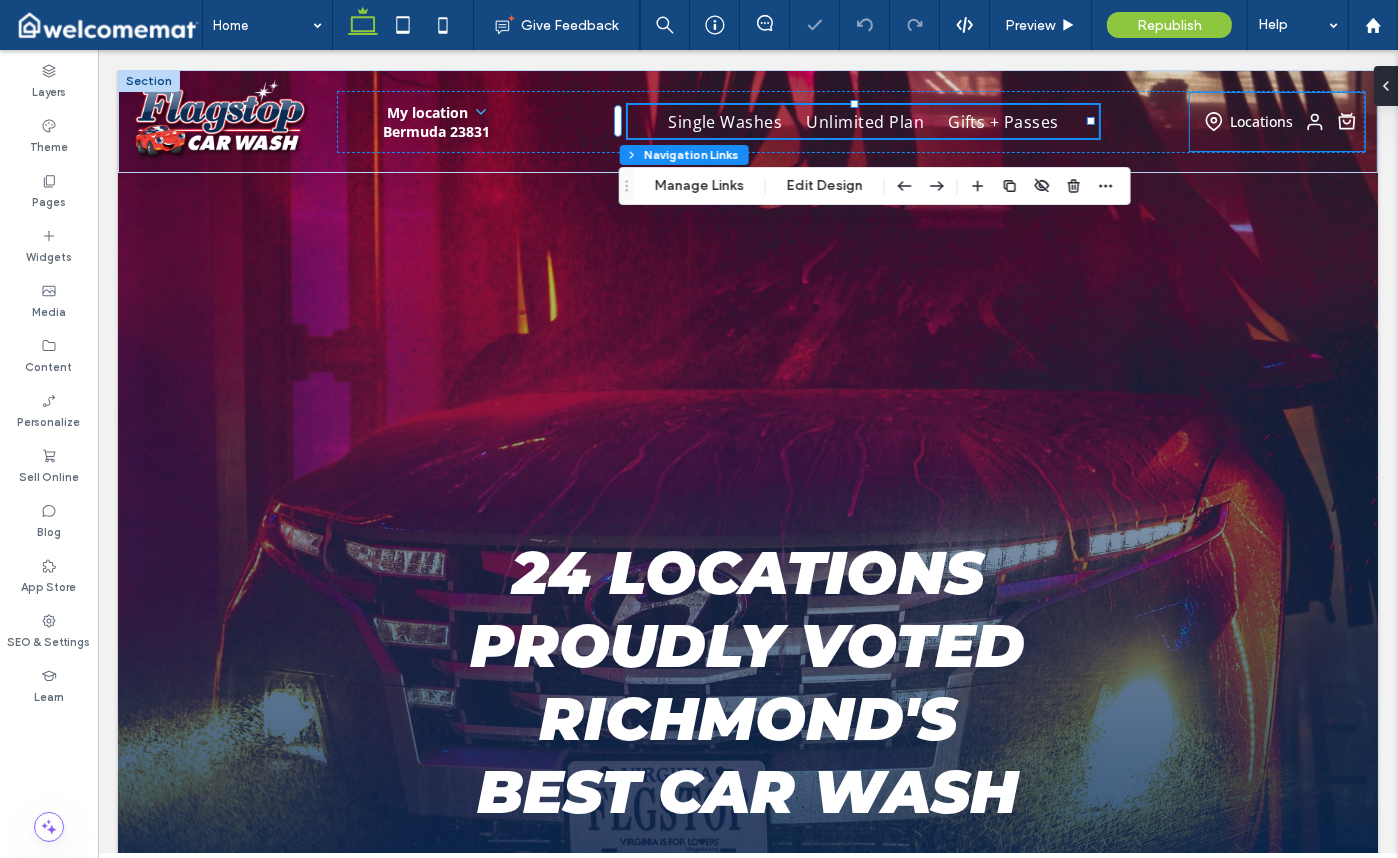 scroll, scrollTop: 0, scrollLeft: 0, axis: both 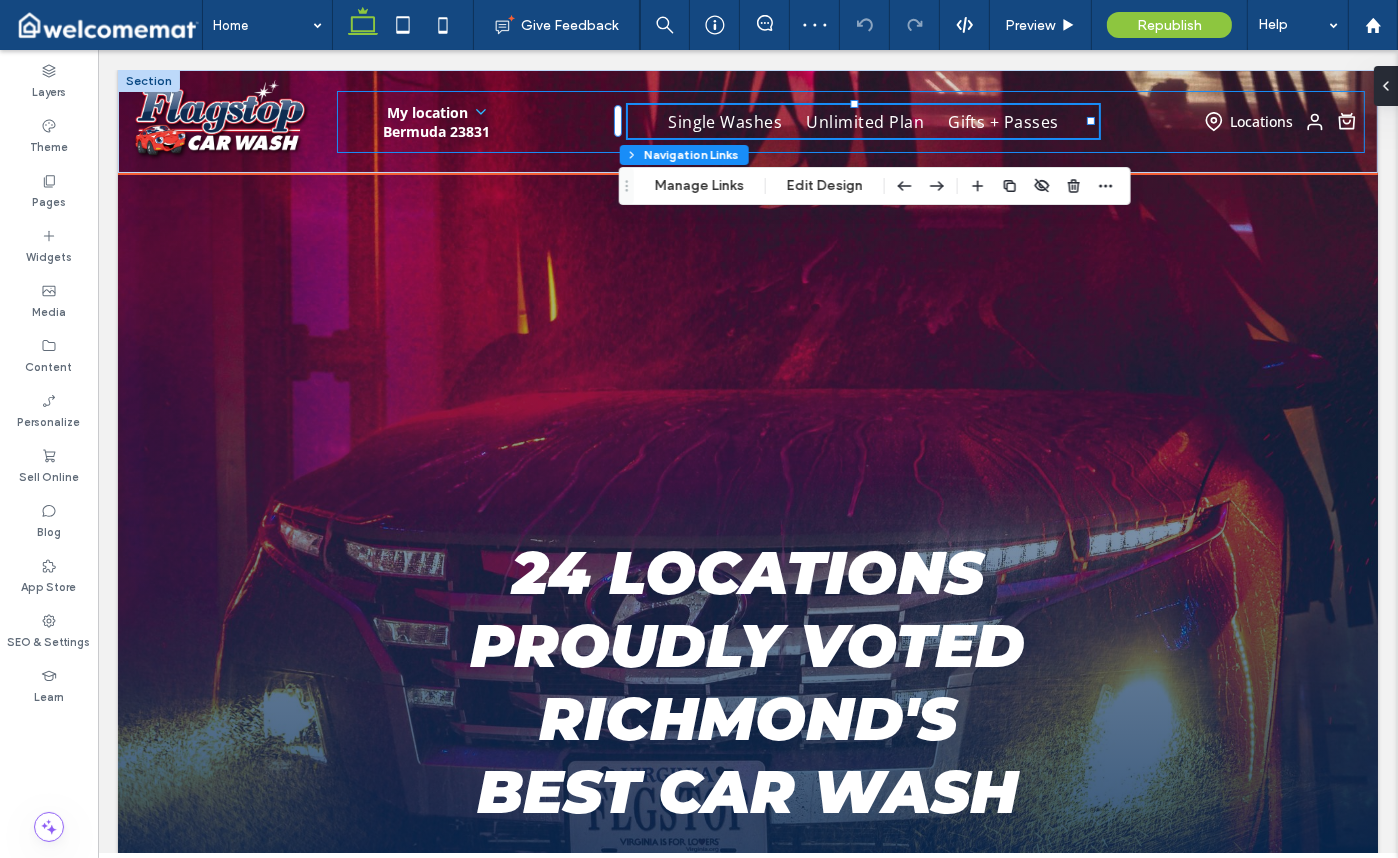 click on "My location
Bermuda [POSTAL_CODE]
Bermuda
[NUMBER] [STREET]
[CITY] , [STATE] [POSTAL_CODE]
[PHONE]
8am - 7pm
View Location Details
Veencar
[NUMBER] [STREET]
[CITY], [STATE] [POSTAL_CODE]
[PHONE]
Open 24 Hours
View Location Details
Make This My Location
[STREET]
[NUMBER] [STREET]
[CITY], [STATE] [POSTAL_CODE]
[PHONE]
Open 24 Hours
View Location Details" at bounding box center (850, 122) 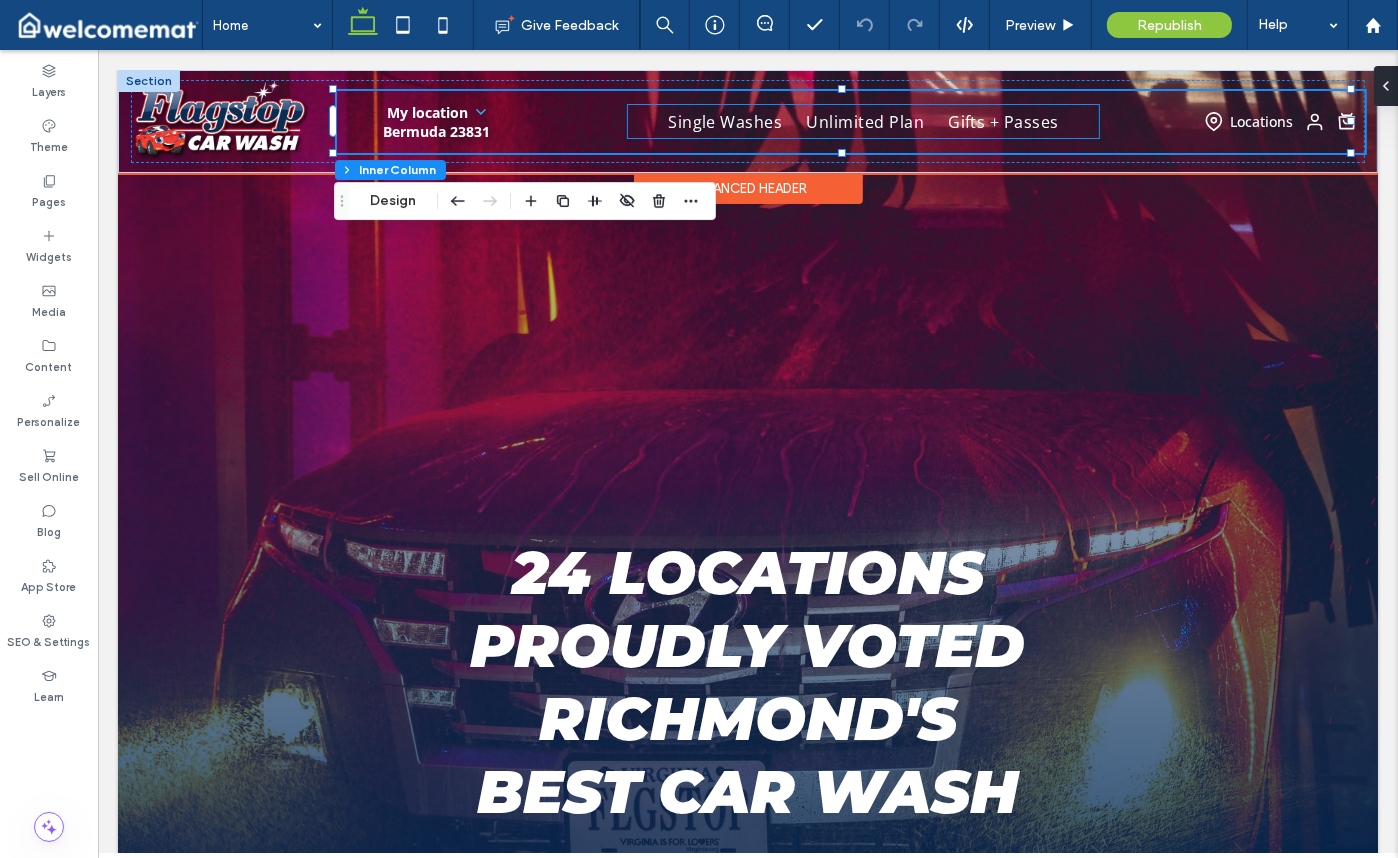 click on "Single Washes
Unlimited Plan
Gifts + Passes" at bounding box center [862, 121] 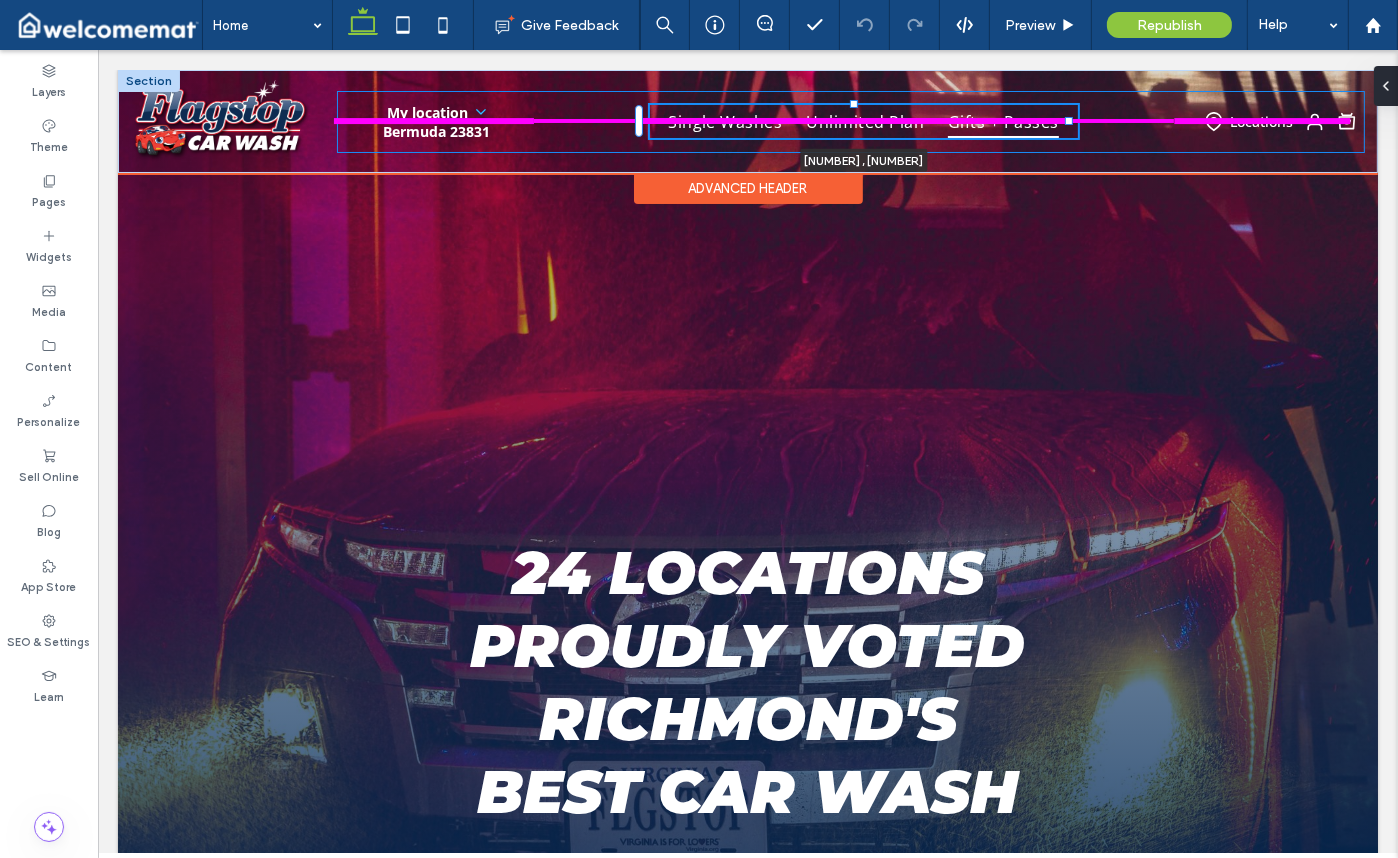 drag, startPoint x: 1092, startPoint y: 123, endPoint x: 1049, endPoint y: 123, distance: 43 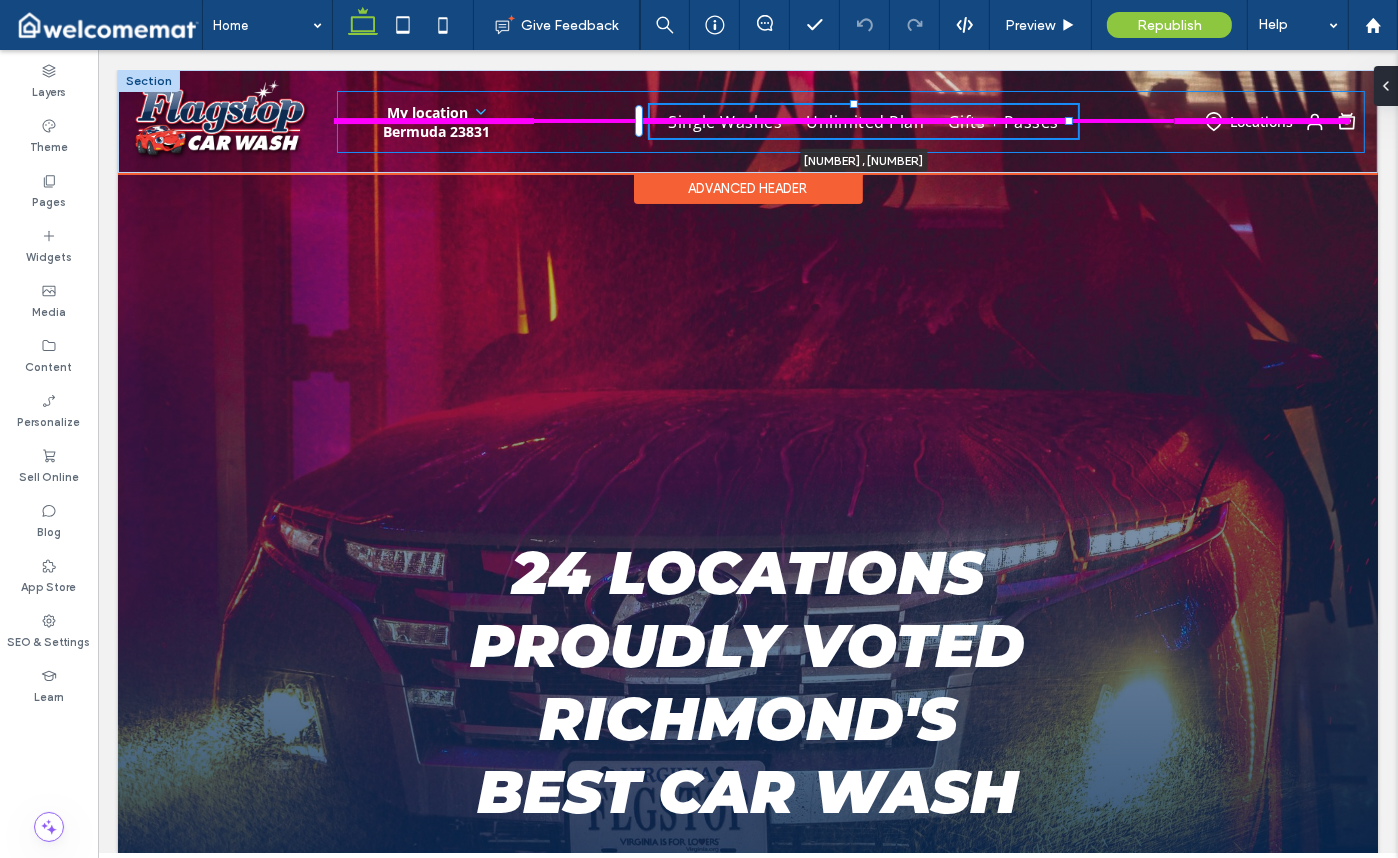 type on "***" 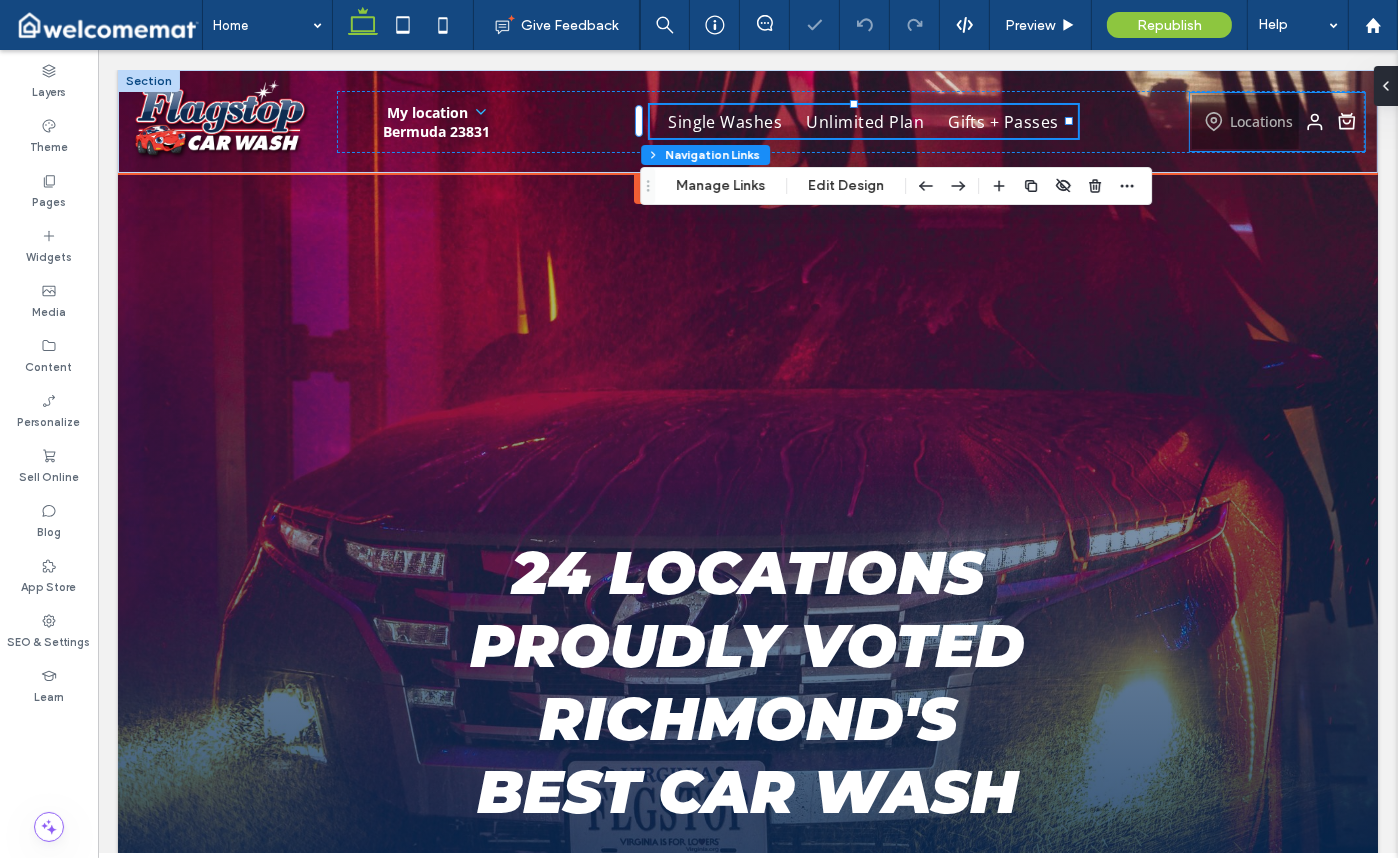 click 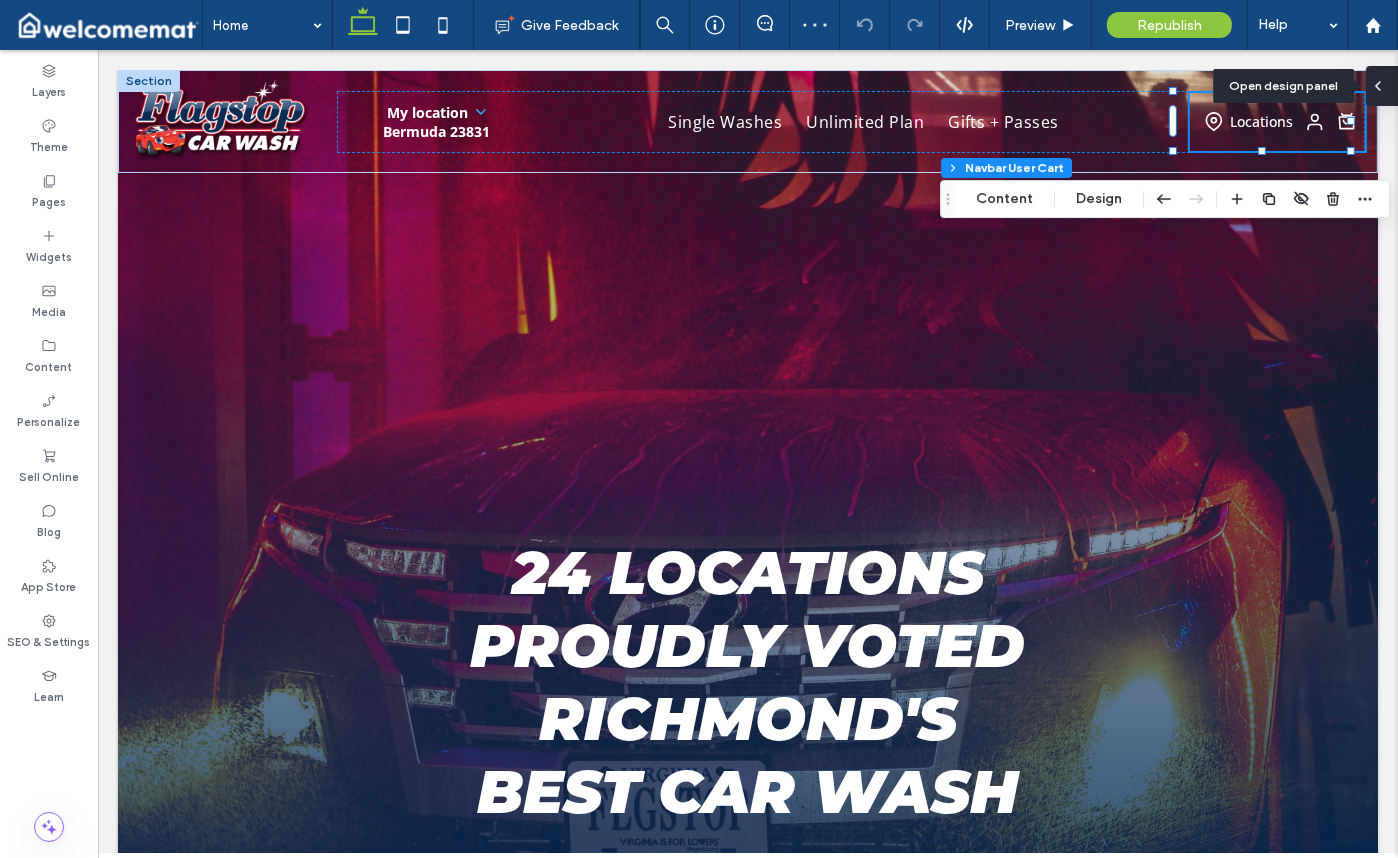 click 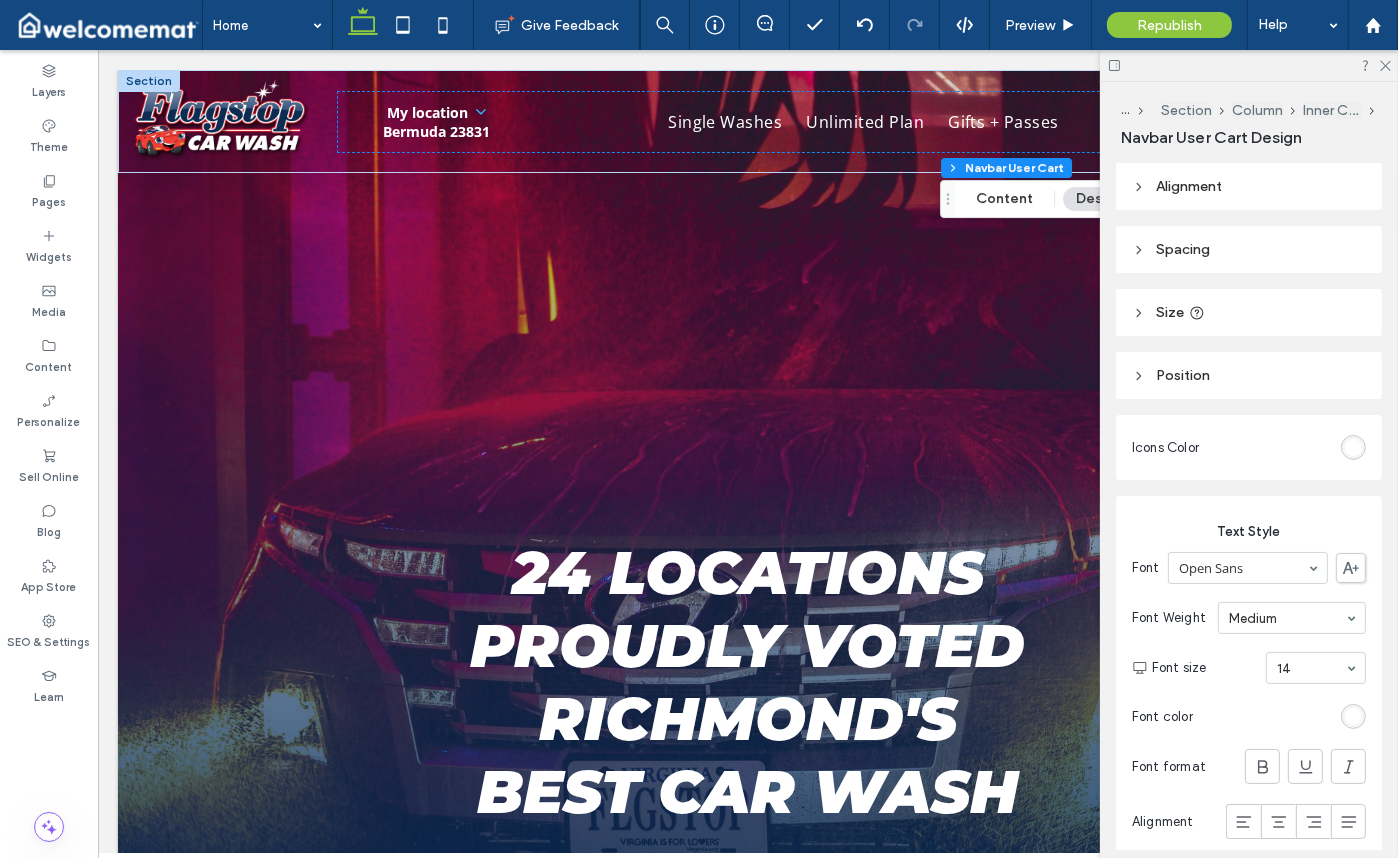 click on "Size" at bounding box center (1249, 312) 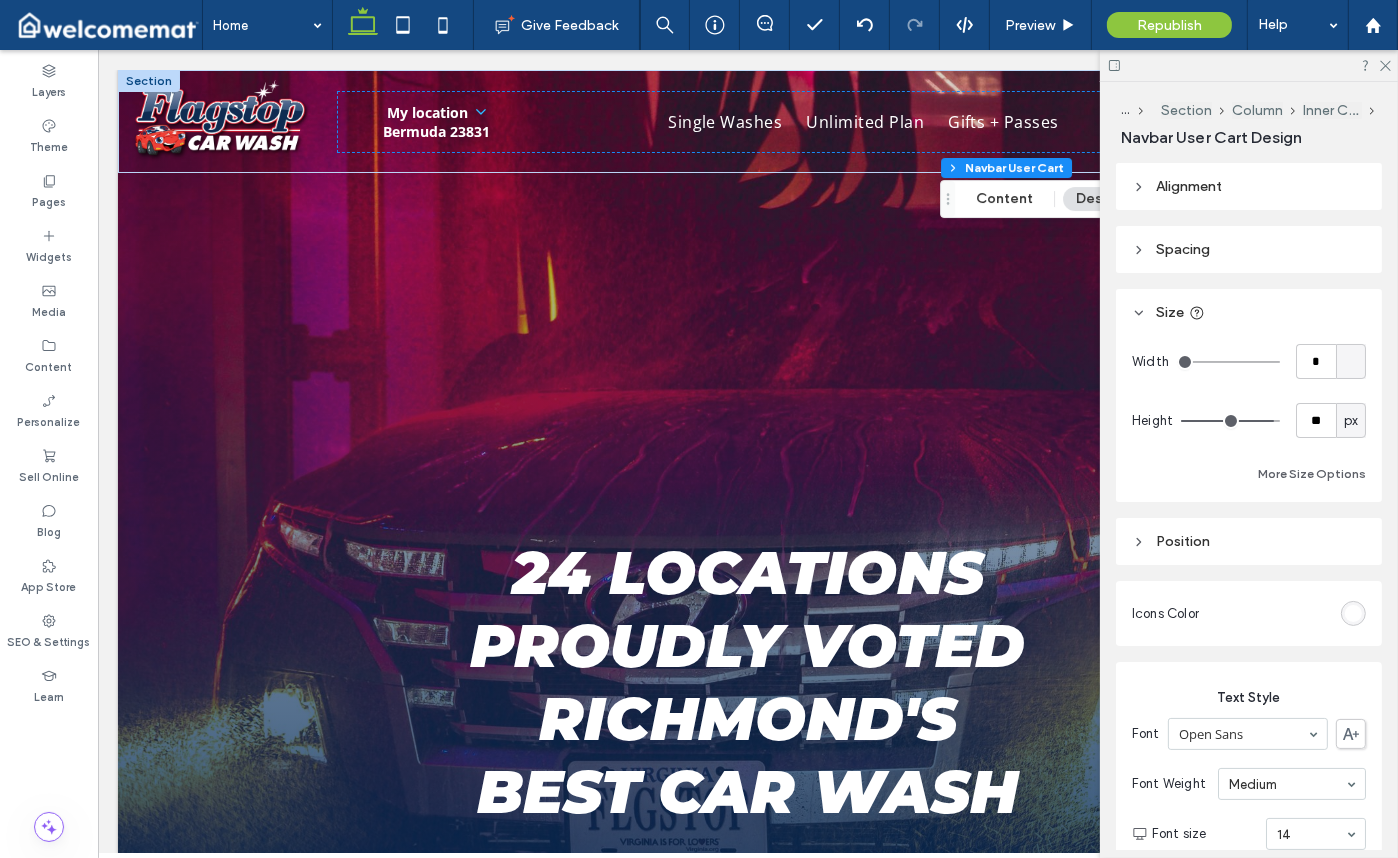 click on "Spacing" at bounding box center (1249, 249) 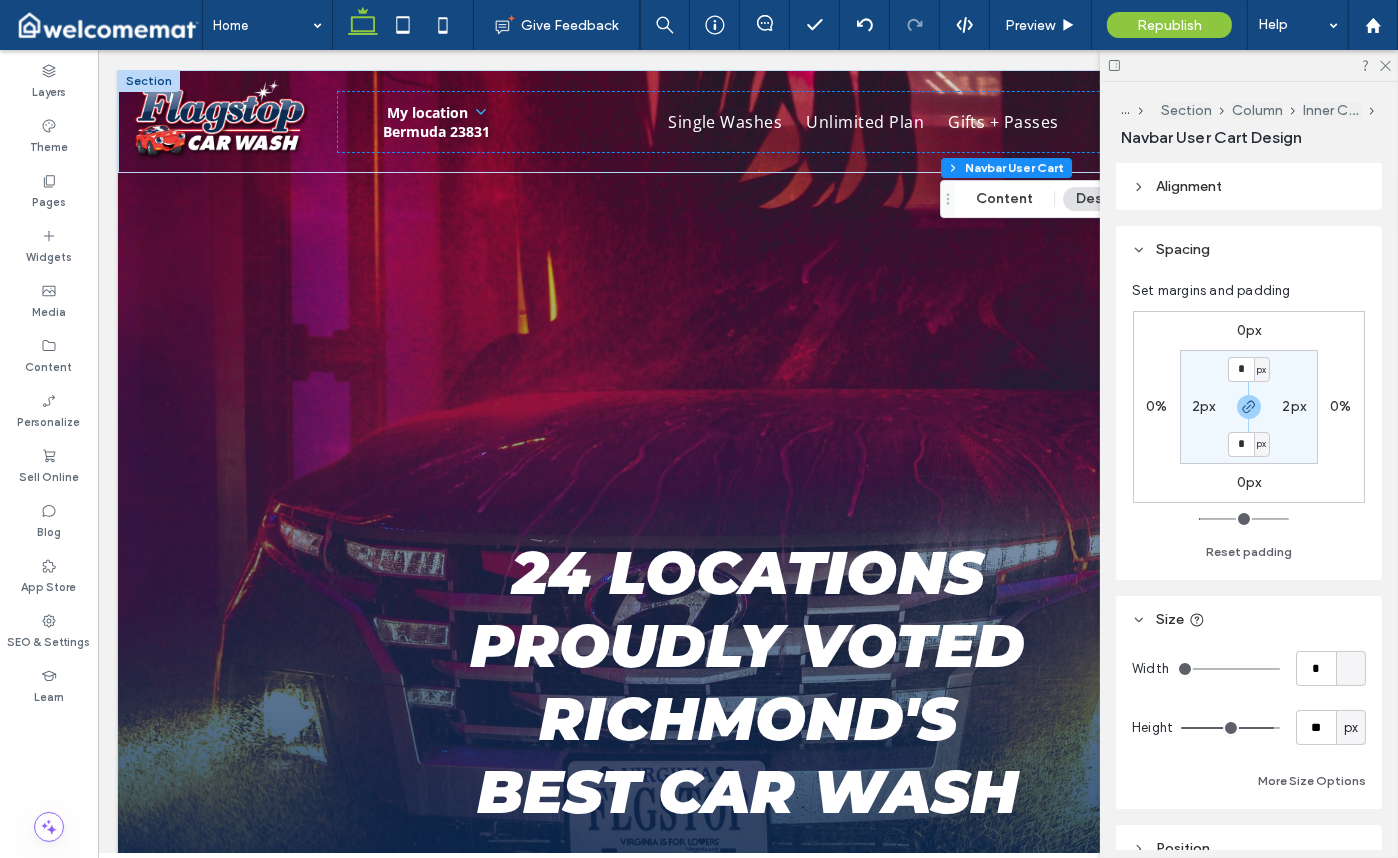 drag, startPoint x: 1248, startPoint y: 400, endPoint x: 1267, endPoint y: 390, distance: 21.470911 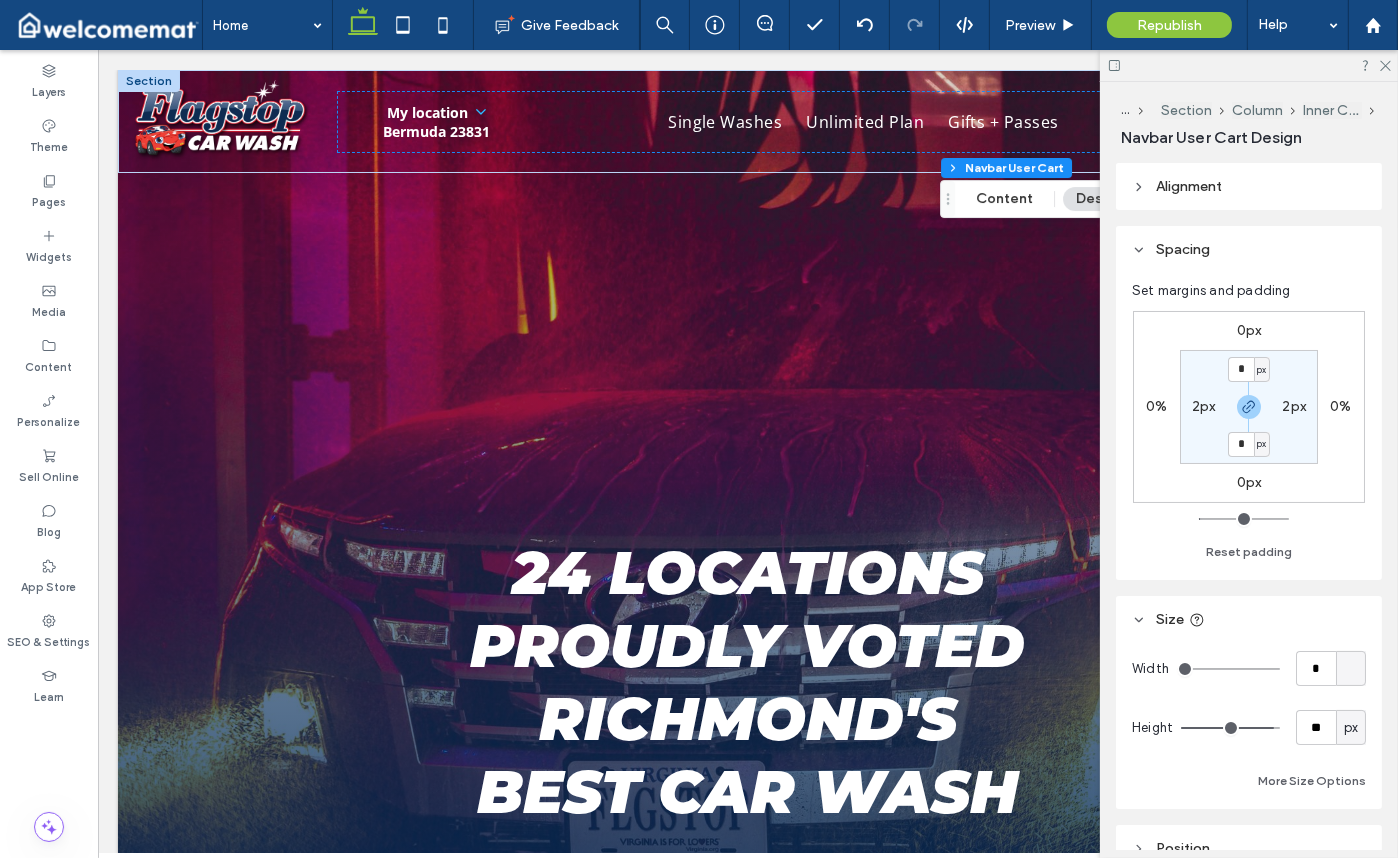 click 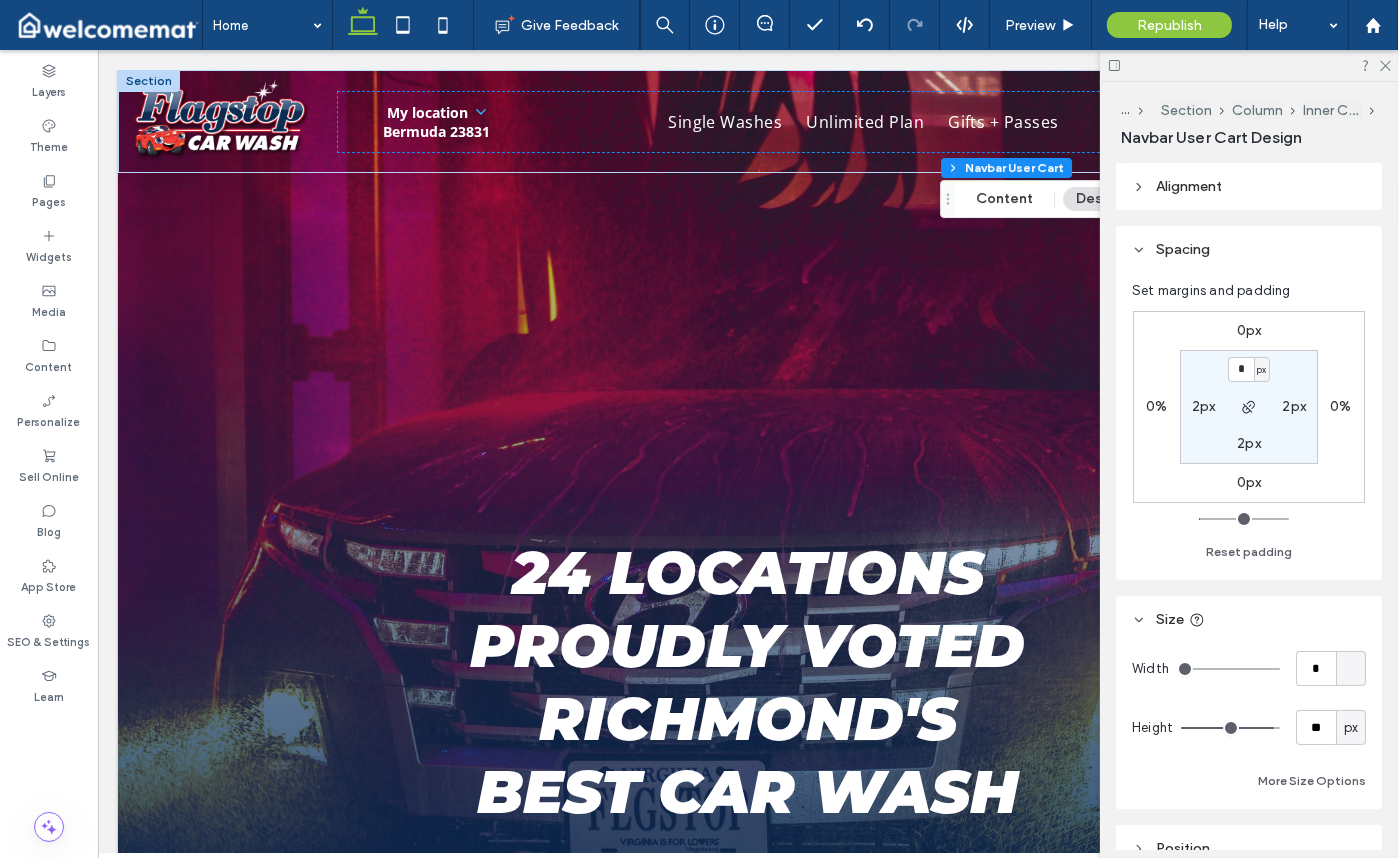 click on "0%" at bounding box center [1340, 406] 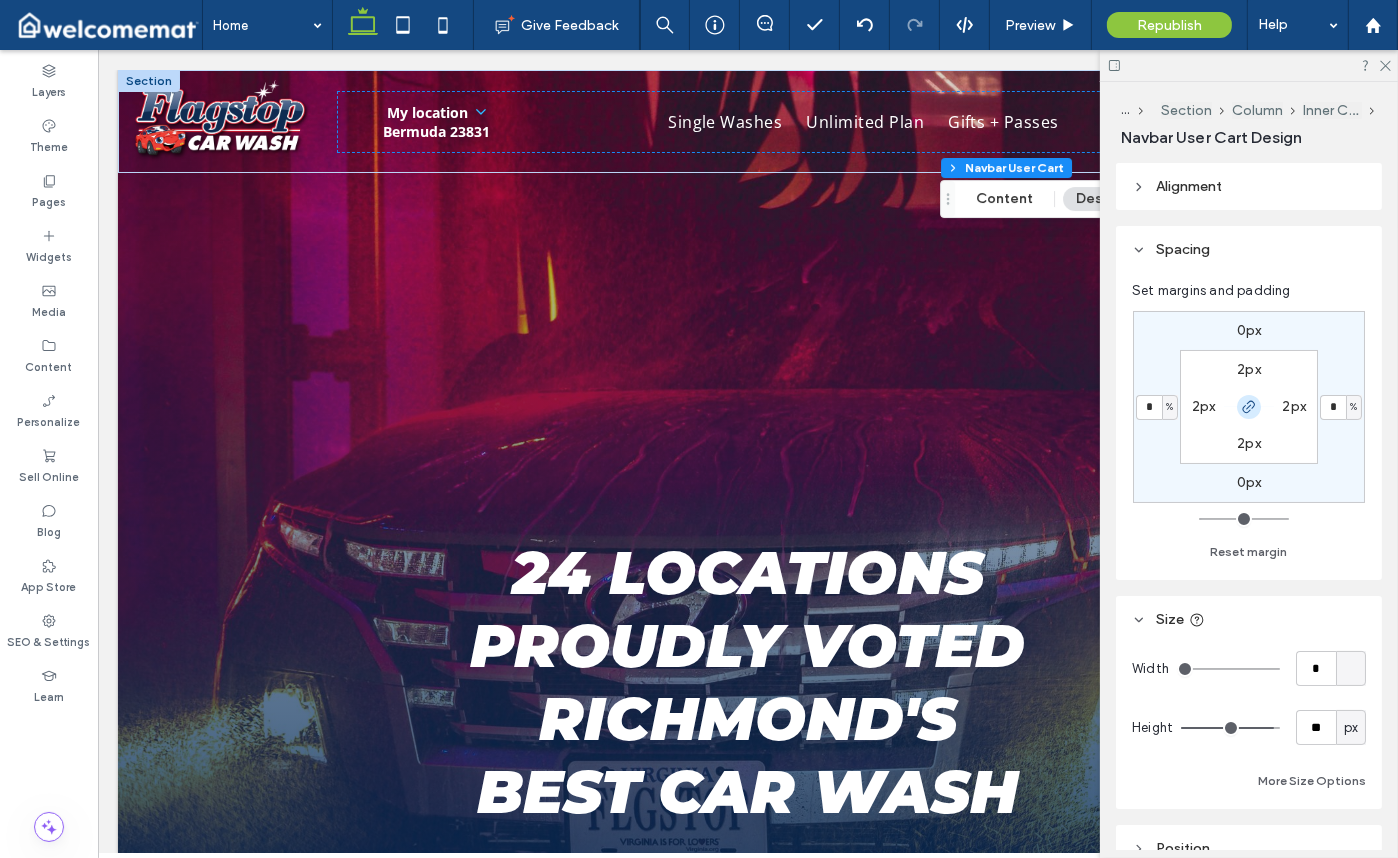 click 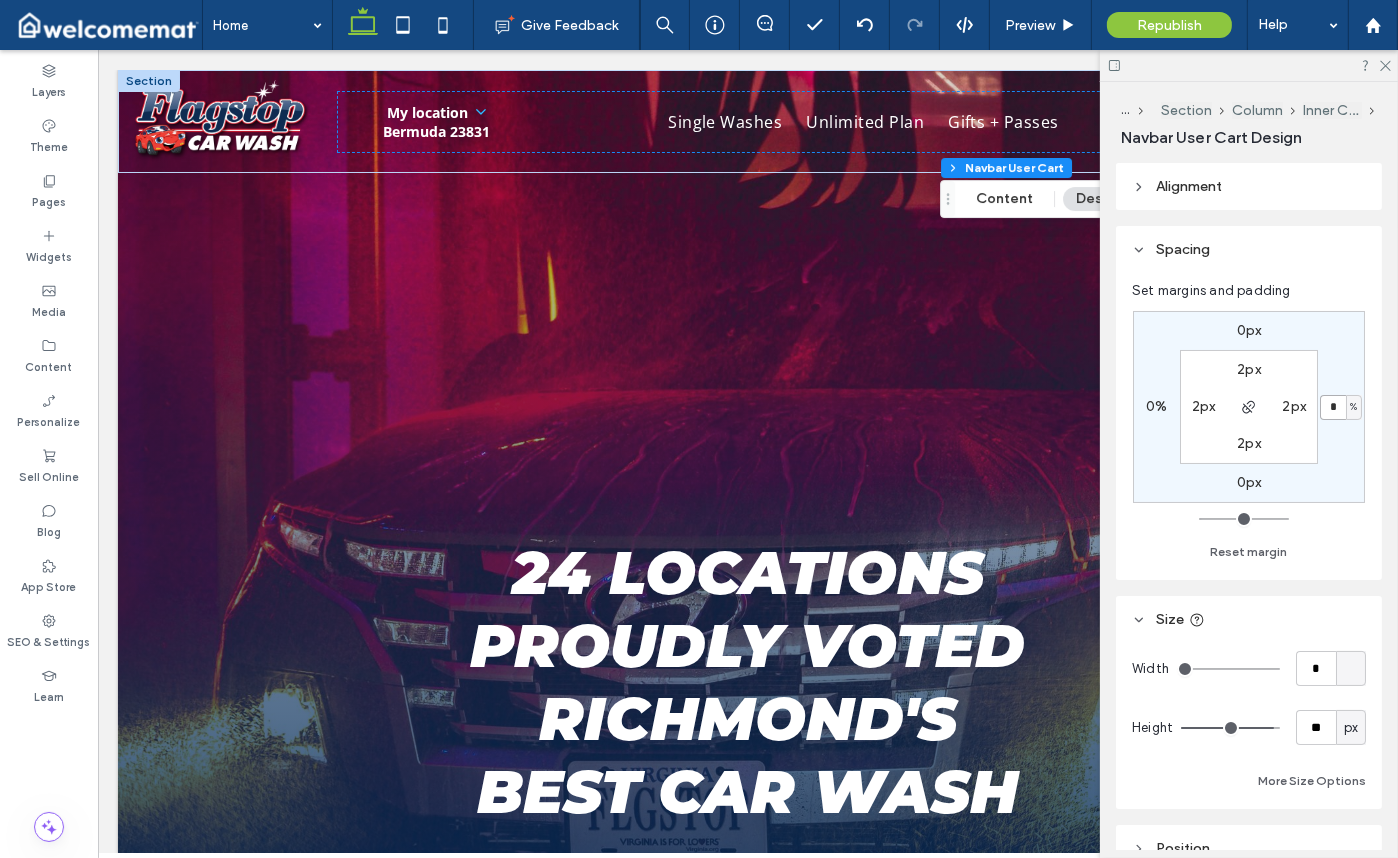 click on "*" at bounding box center [1333, 407] 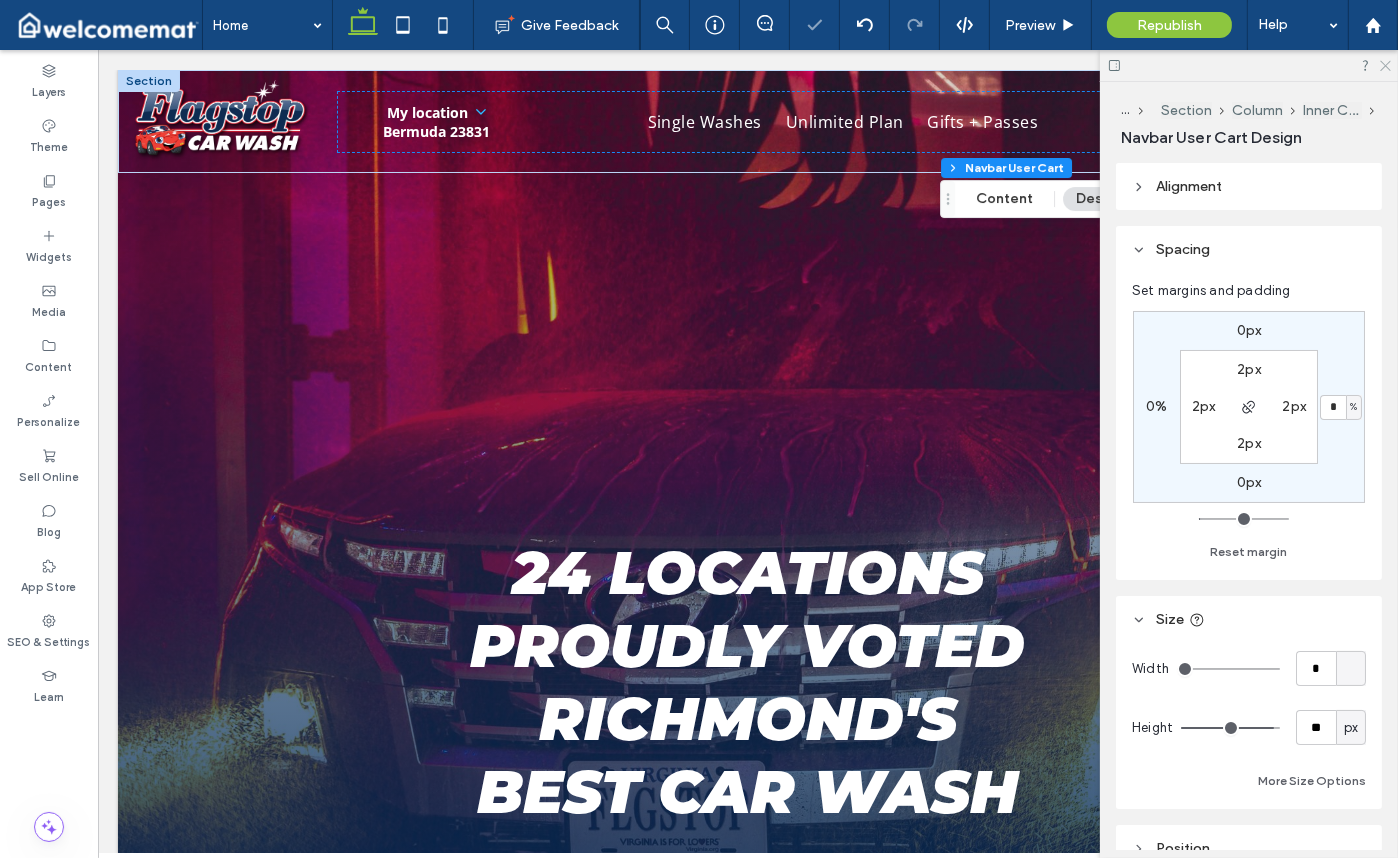 click 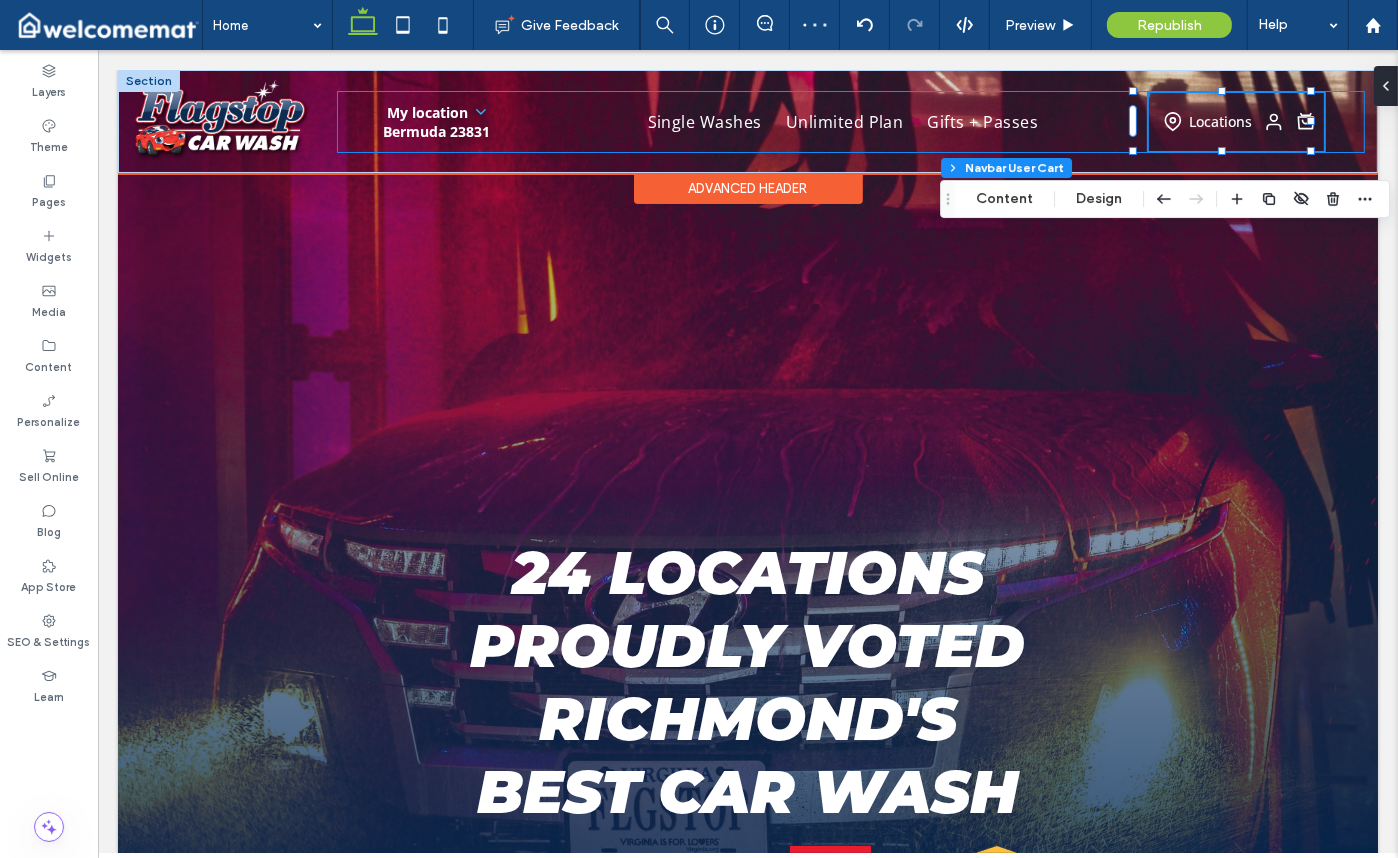 click on "My location
Bermuda [POSTAL_CODE]
Bermuda
[NUMBER] [STREET]
[CITY] , [STATE] [POSTAL_CODE]
[PHONE]
8am - 7pm
View Location Details
Veencar
[NUMBER] [STREET]
[CITY], [STATE] [POSTAL_CODE]
[PHONE]
Open 24 Hours
View Location Details
Make This My Location
[STREET]
[NUMBER] [STREET]
[CITY], [STATE] [POSTAL_CODE]
[PHONE]
Open 24 Hours
View Location Details" at bounding box center [850, 122] 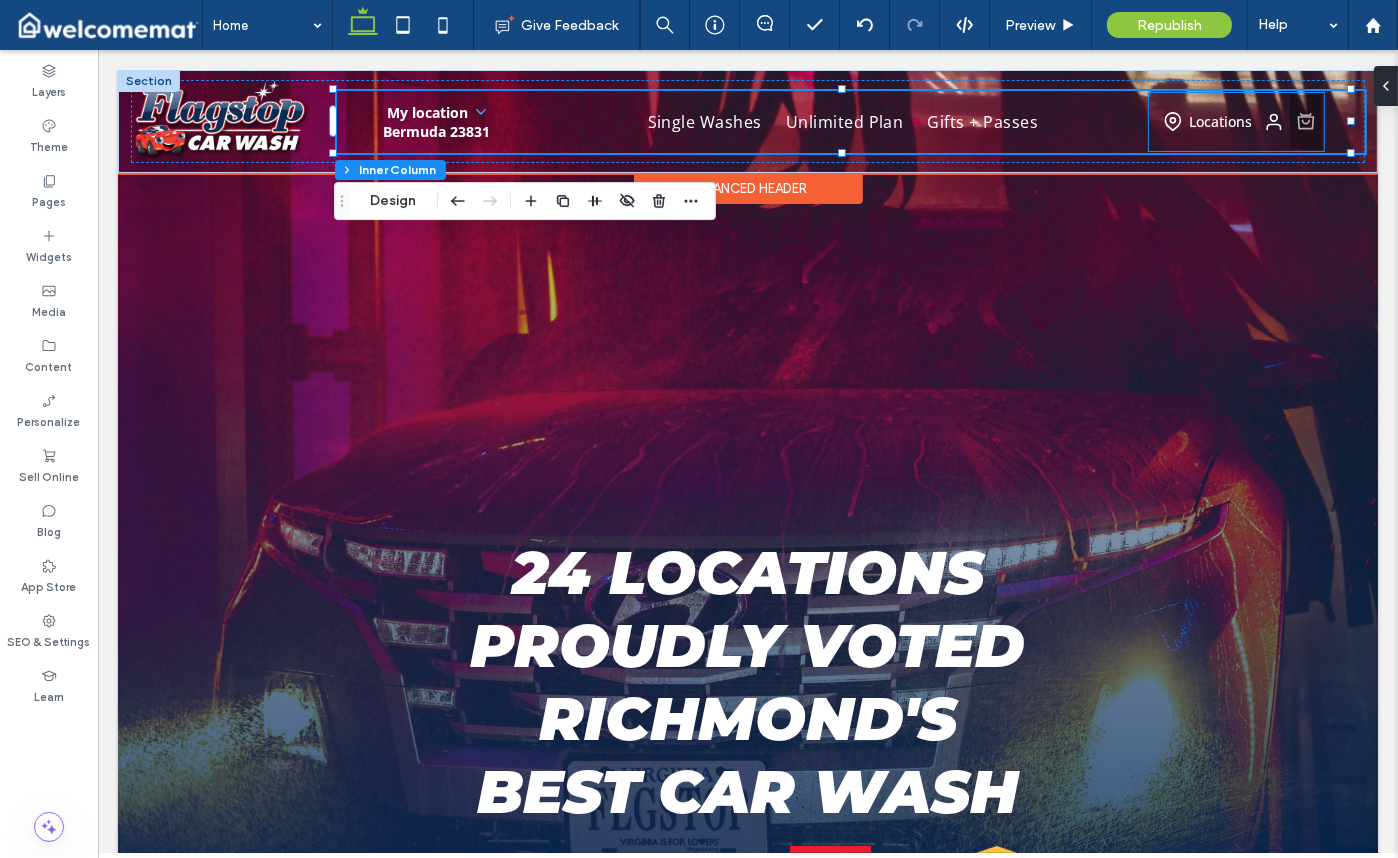 click 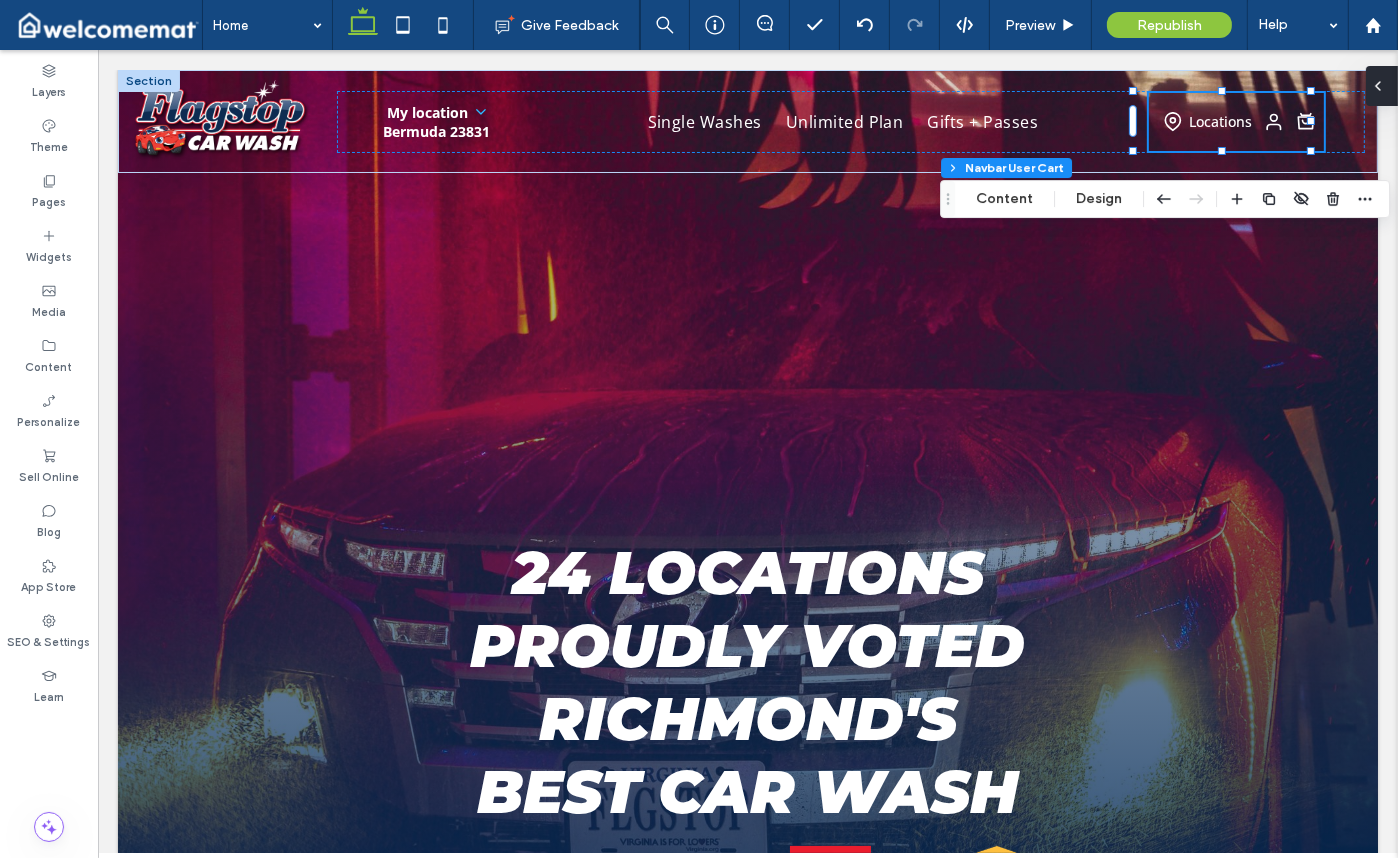 click at bounding box center (1378, 86) 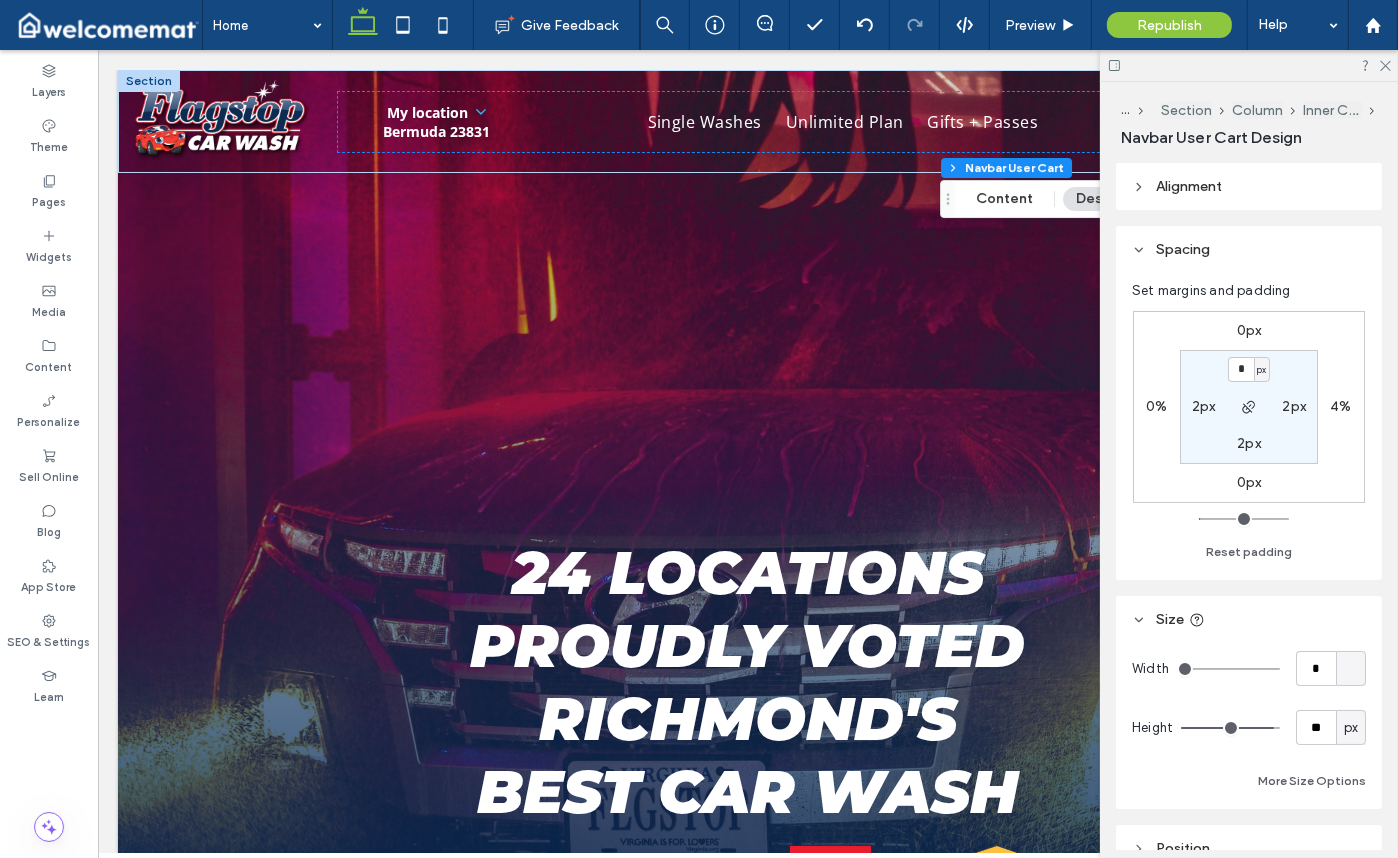 click on "4%" at bounding box center [1340, 406] 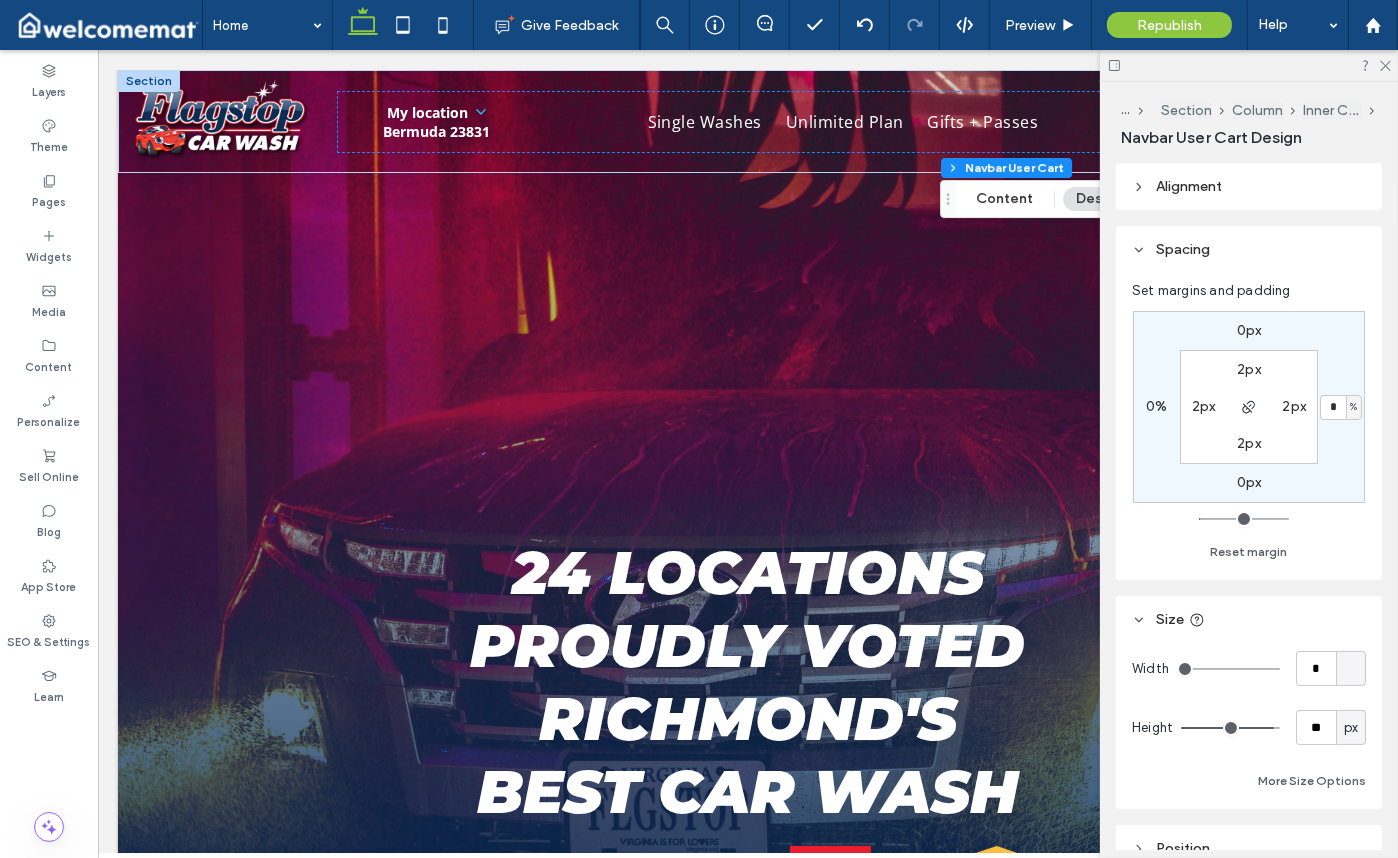type on "*" 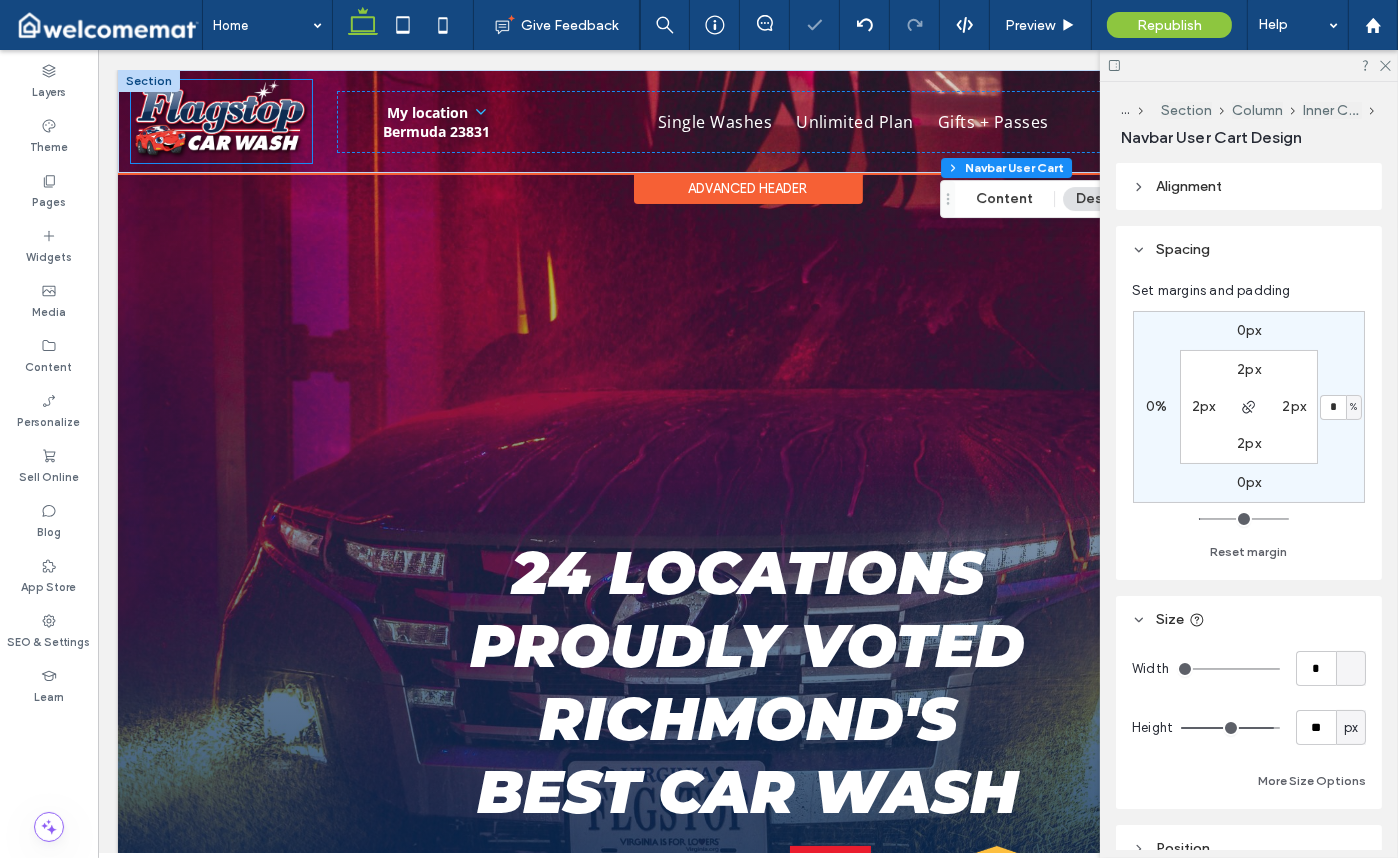 click at bounding box center (220, 121) 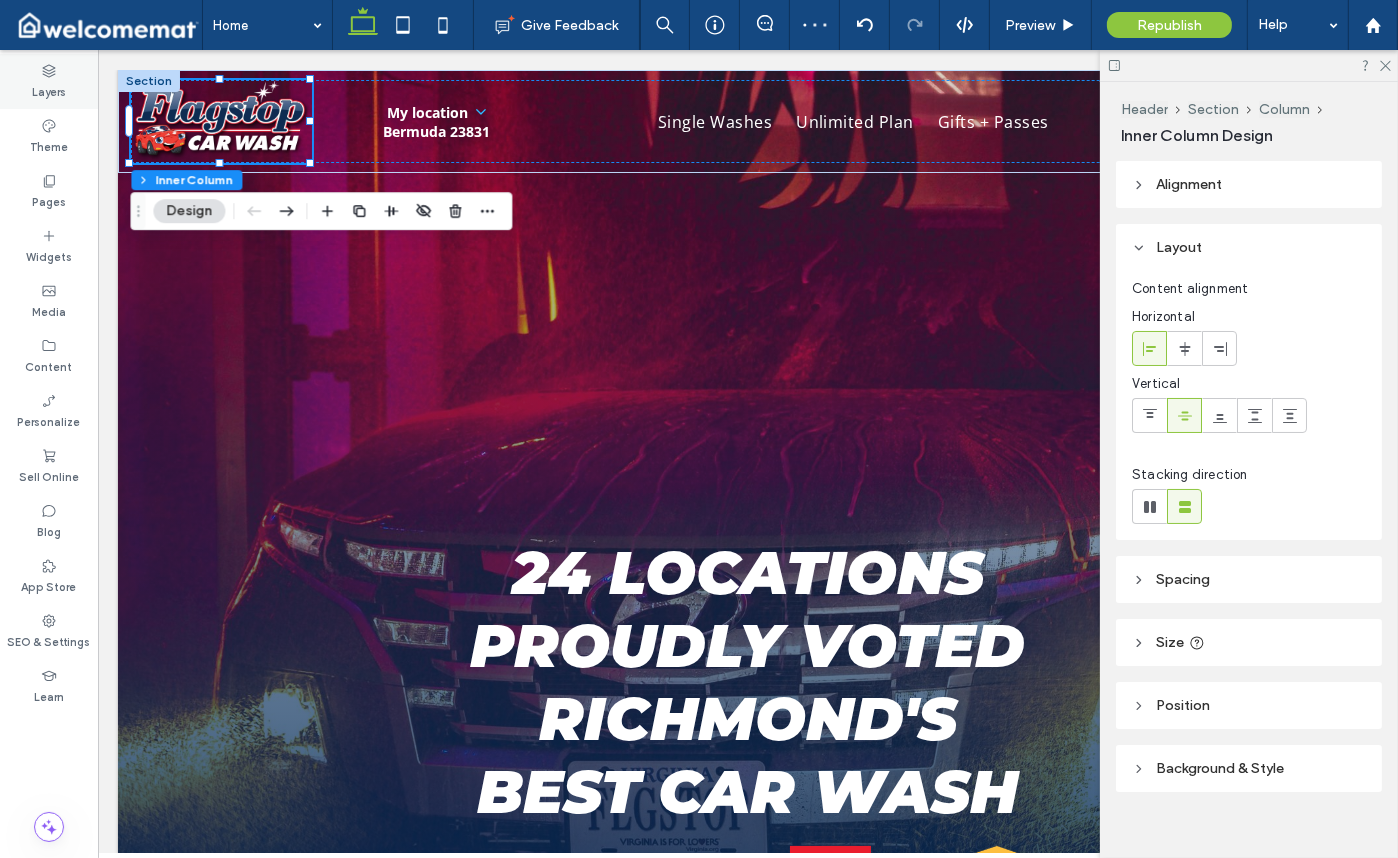 click on "Layers" at bounding box center (49, 81) 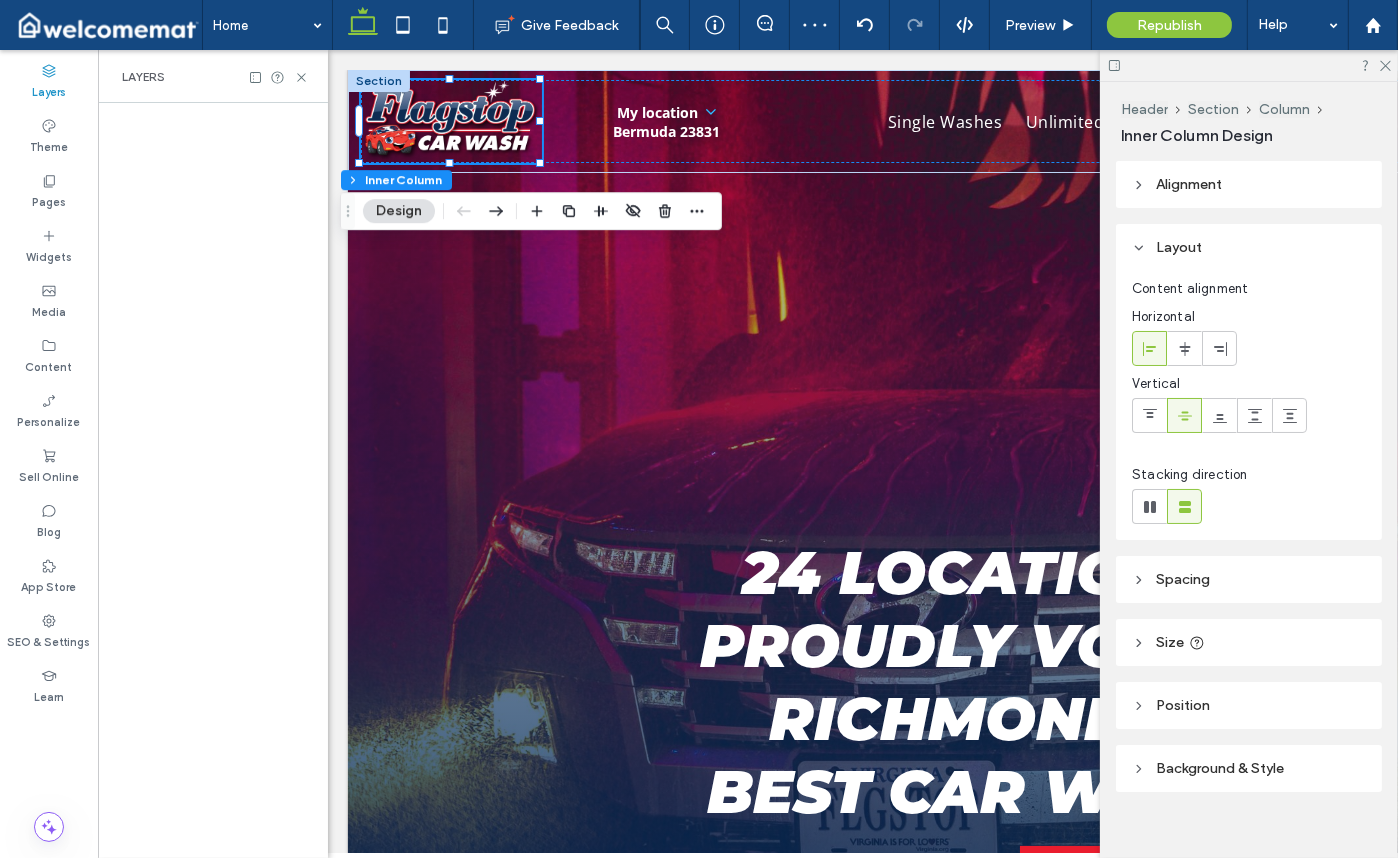 scroll, scrollTop: 0, scrollLeft: 528, axis: horizontal 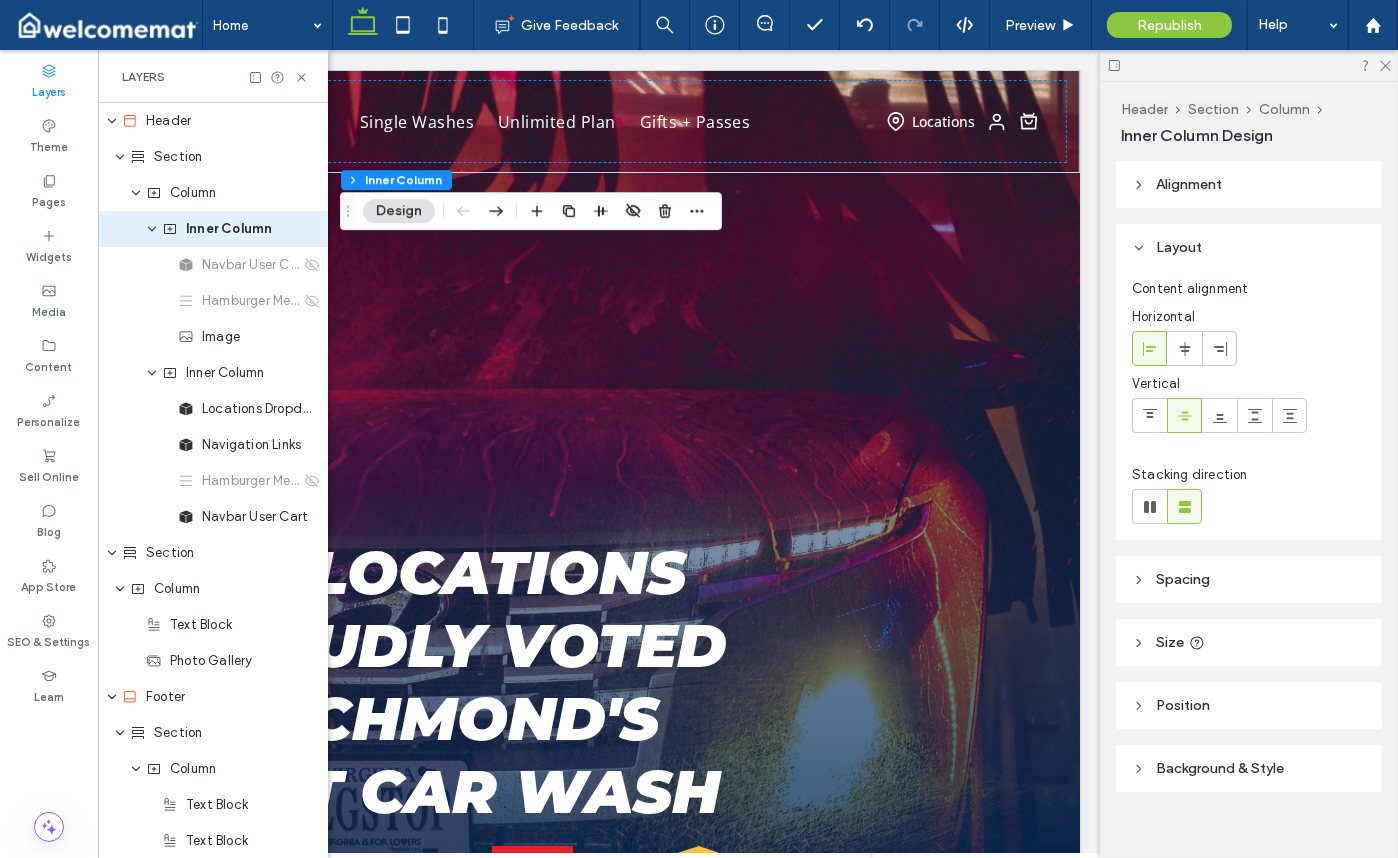 click on "Spacing" at bounding box center [1249, 579] 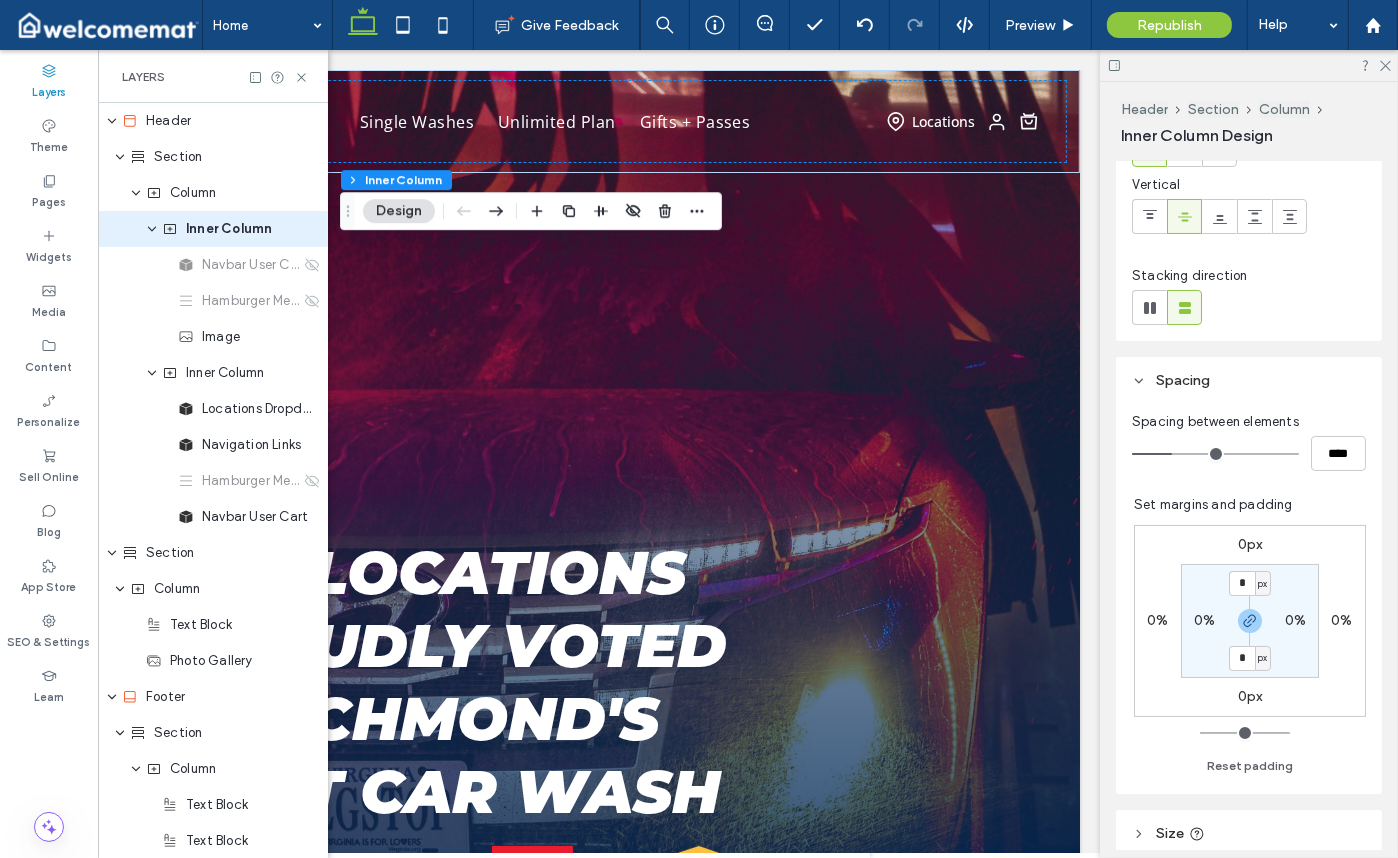 scroll, scrollTop: 200, scrollLeft: 0, axis: vertical 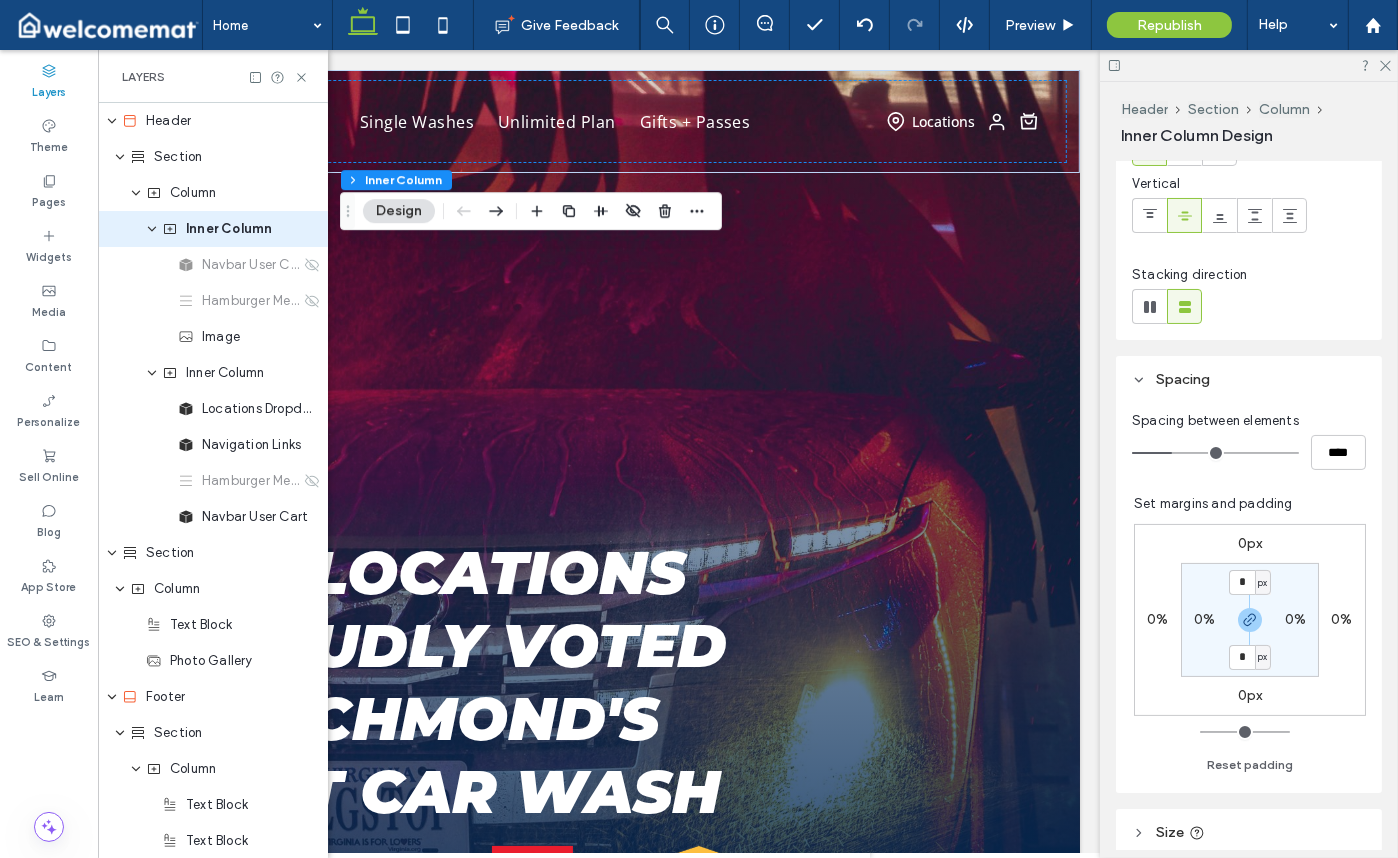 click on "0%" at bounding box center [1157, 619] 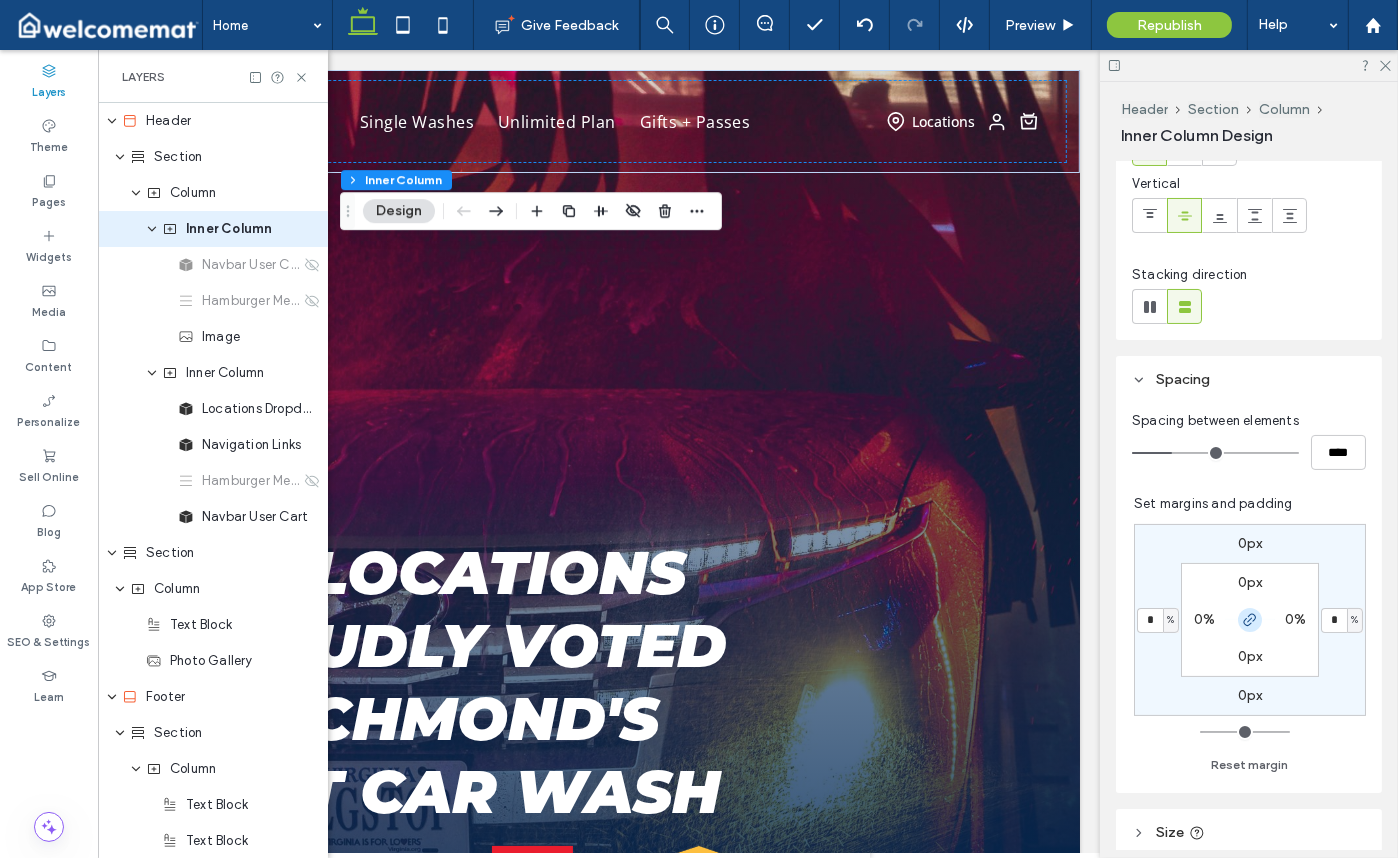 click 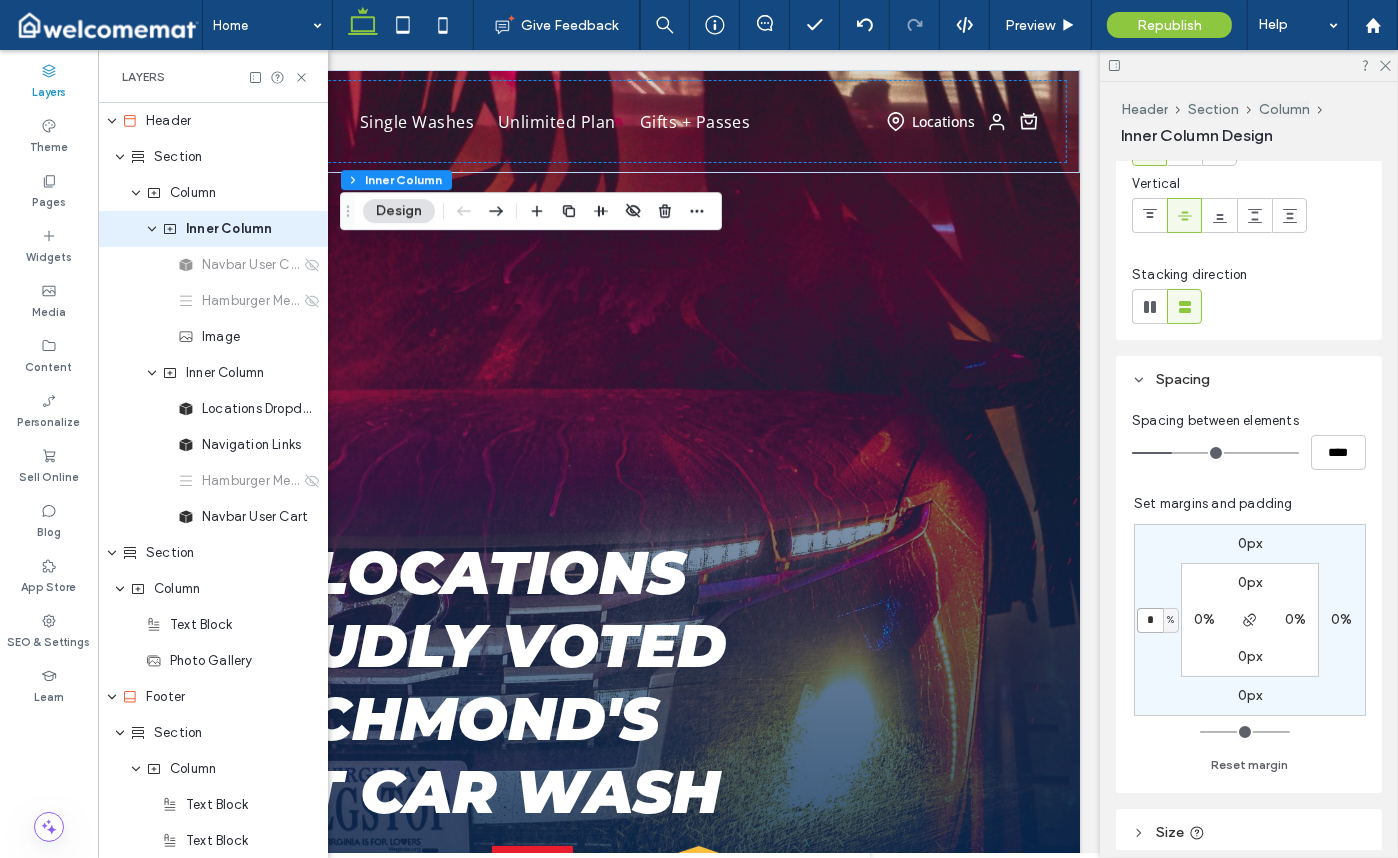 click on "*" at bounding box center (1150, 620) 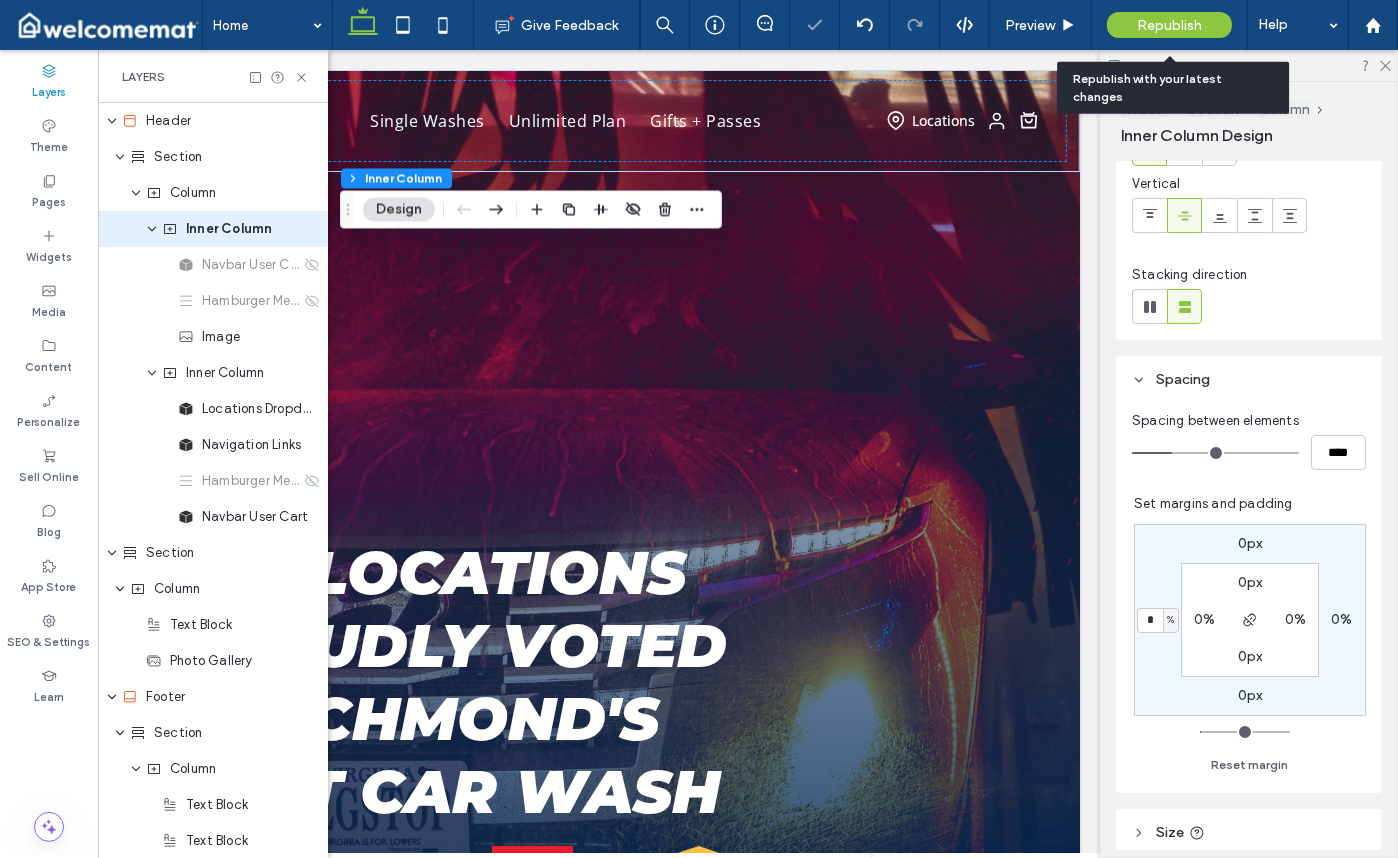 click on "Republish" at bounding box center [1169, 25] 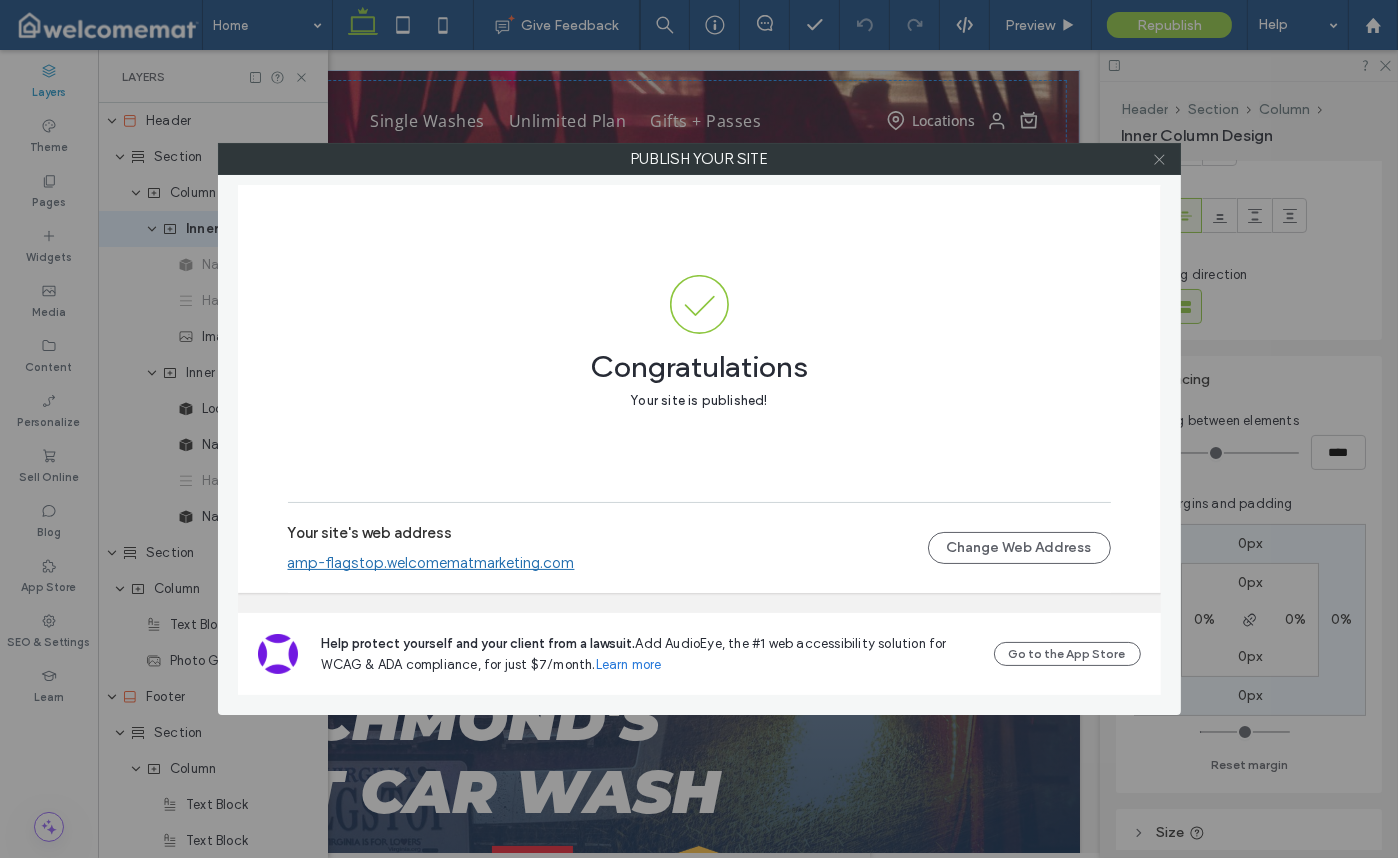 click 